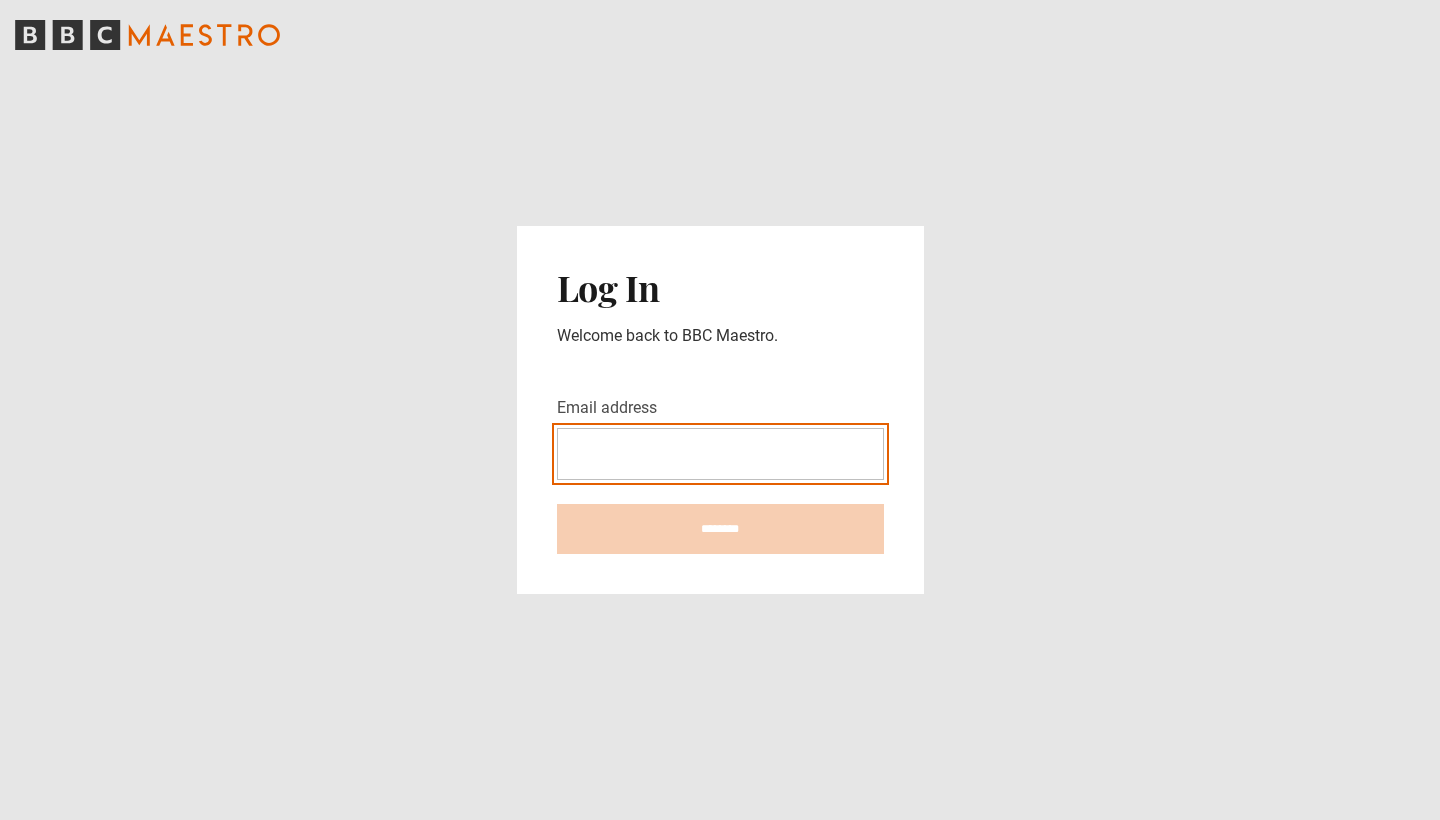 scroll, scrollTop: 0, scrollLeft: 0, axis: both 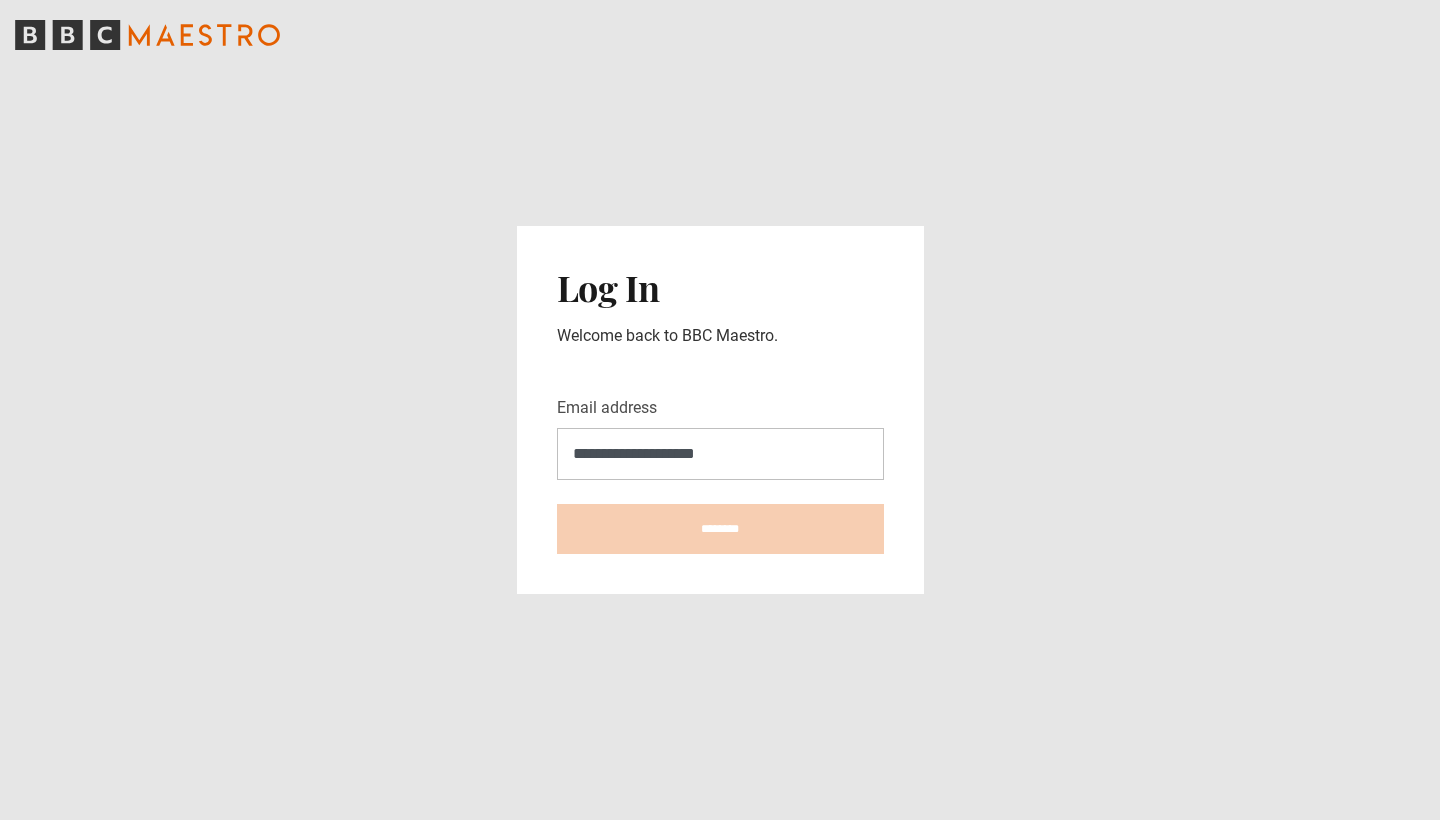 click on "********" at bounding box center (720, 529) 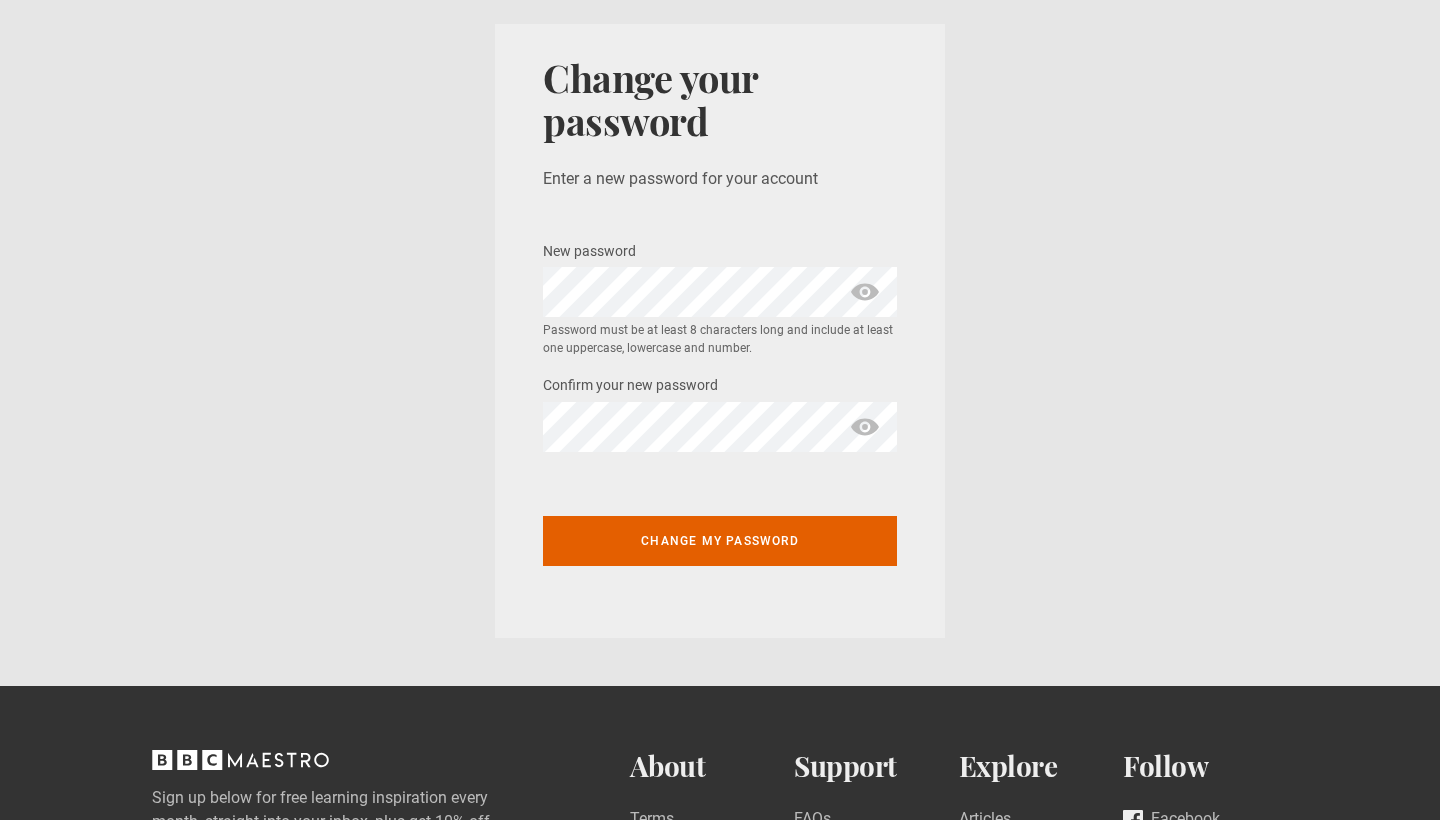 scroll, scrollTop: 0, scrollLeft: 0, axis: both 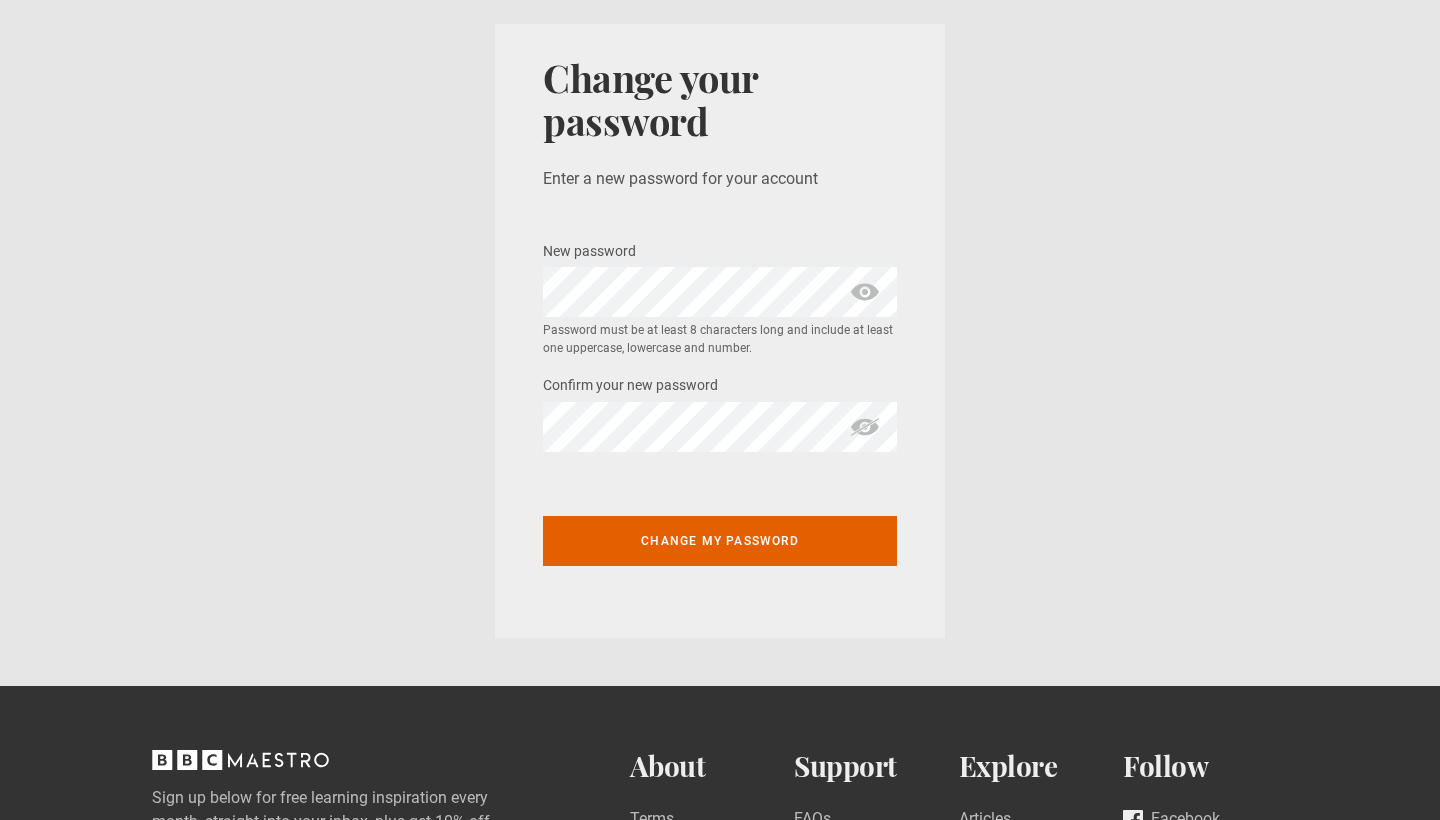 click at bounding box center [865, 292] 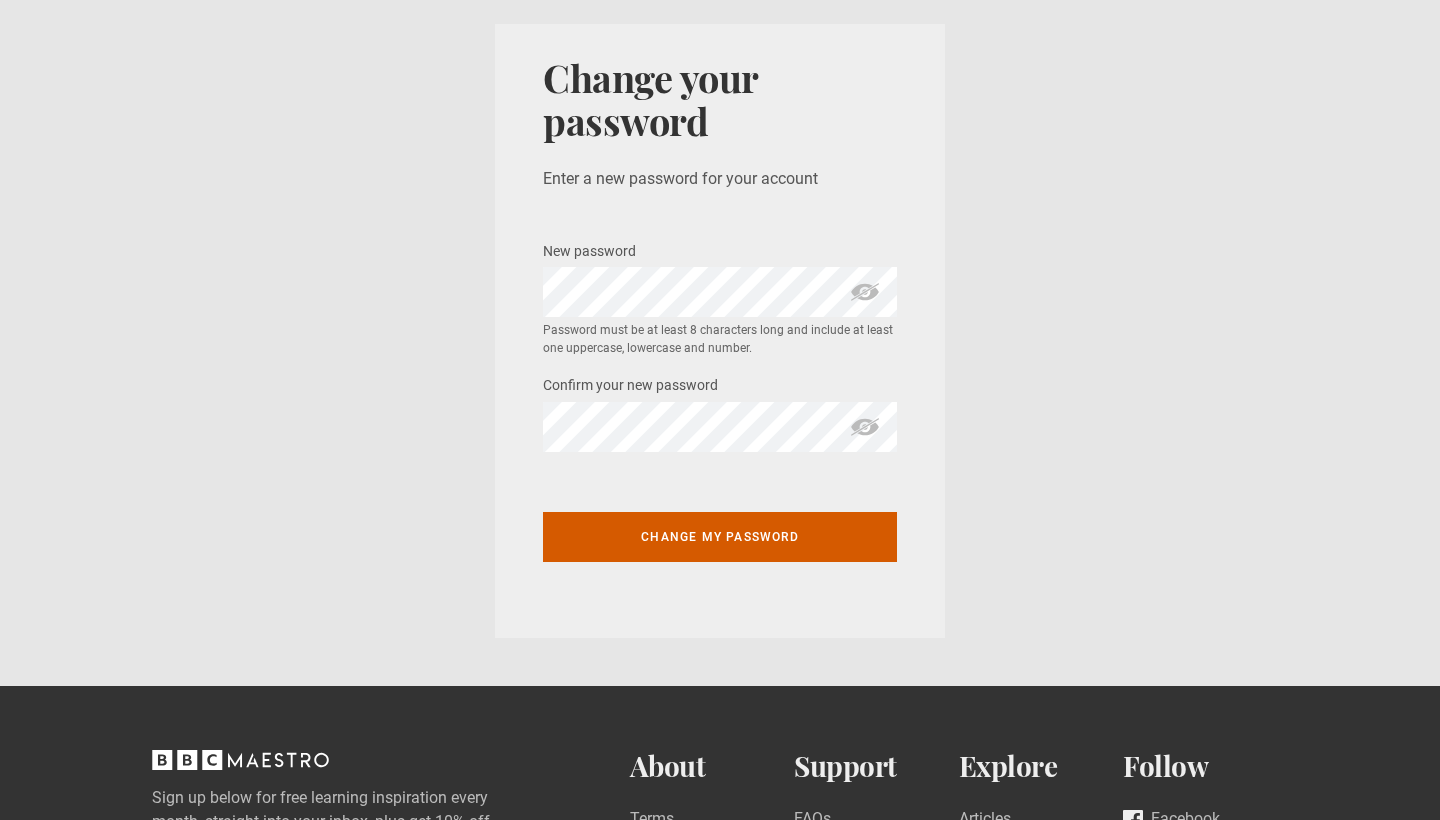 click on "Change my password" at bounding box center [720, 537] 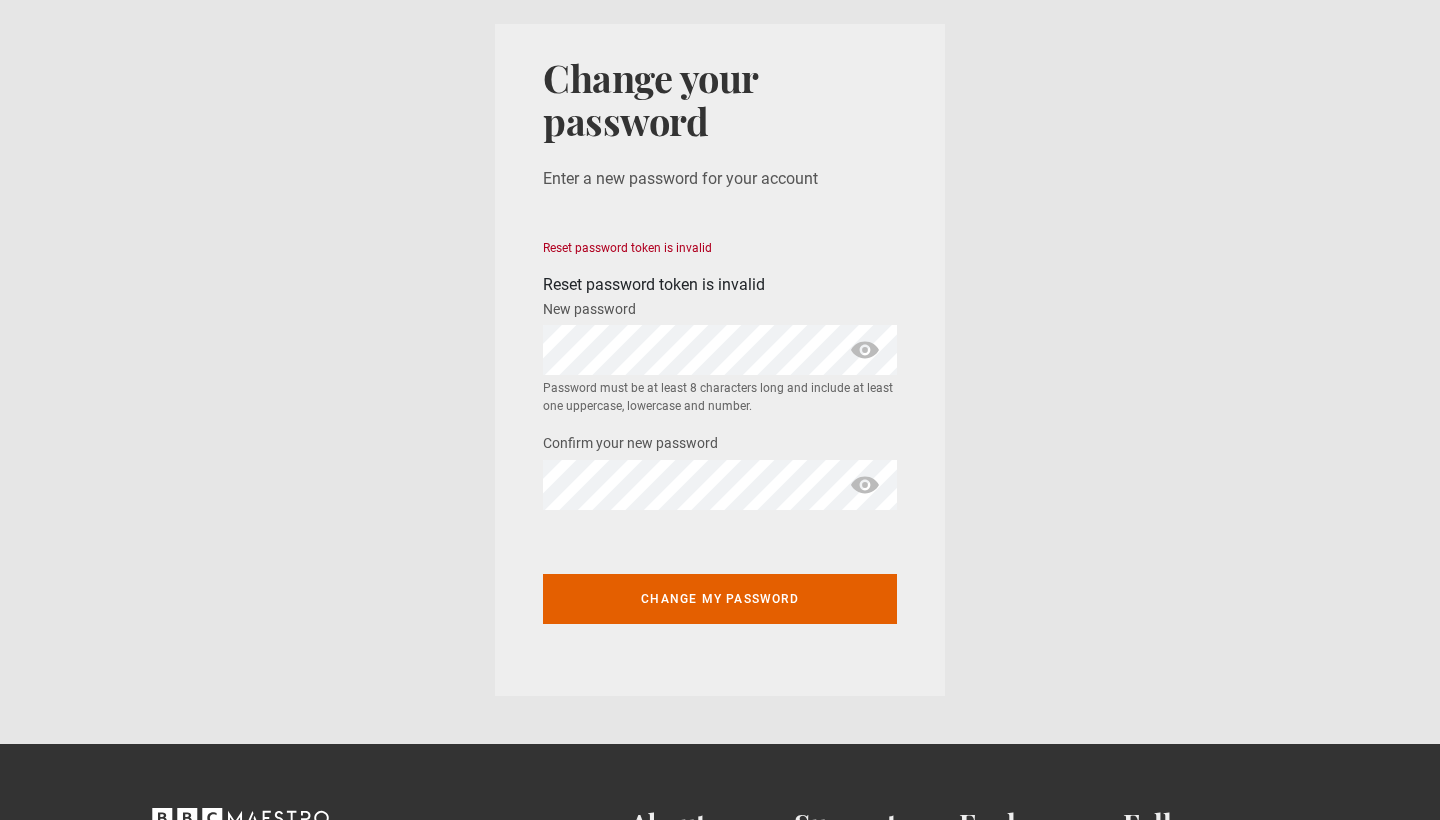 scroll, scrollTop: 0, scrollLeft: 0, axis: both 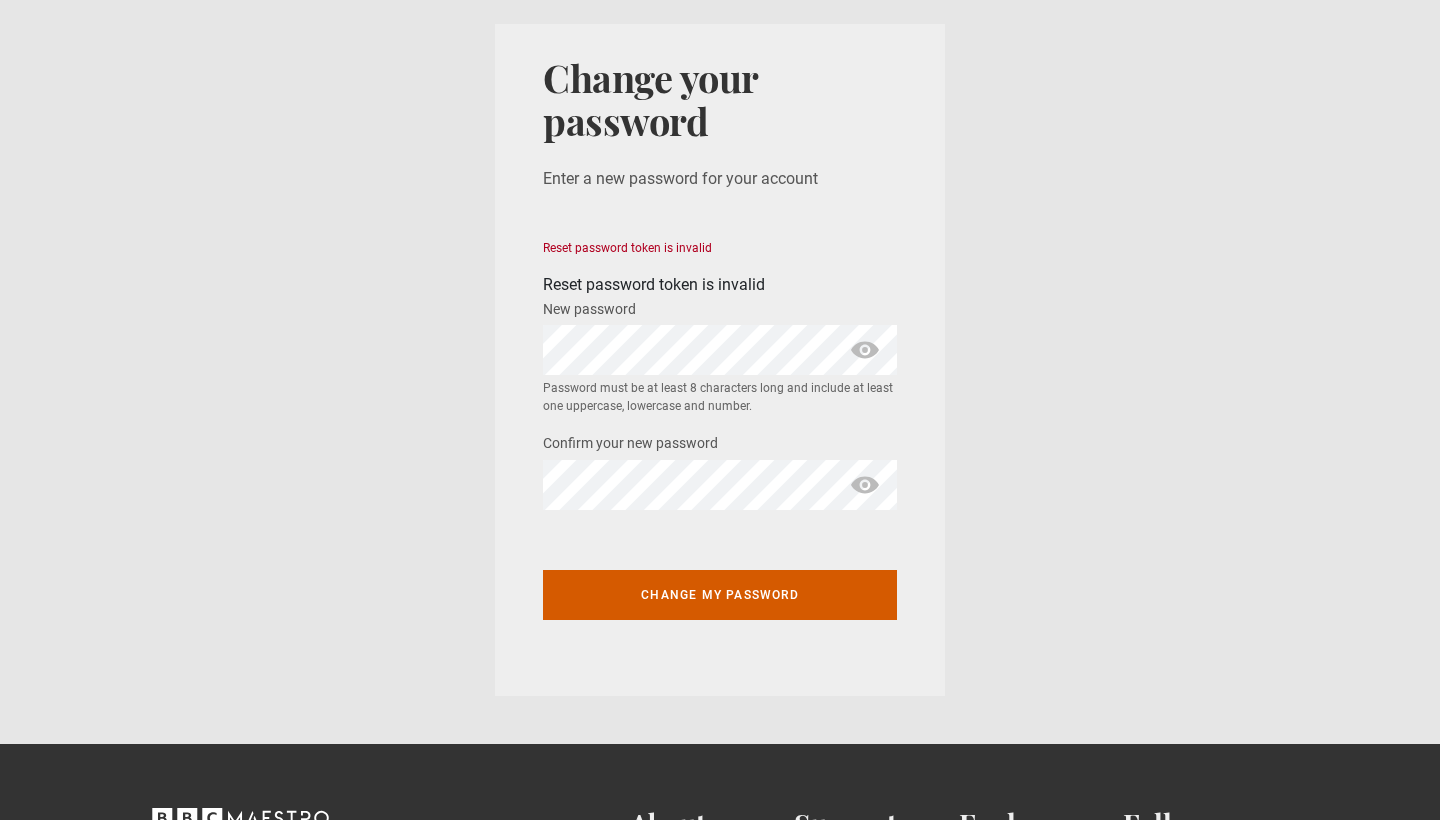 click on "Change my password" at bounding box center [720, 595] 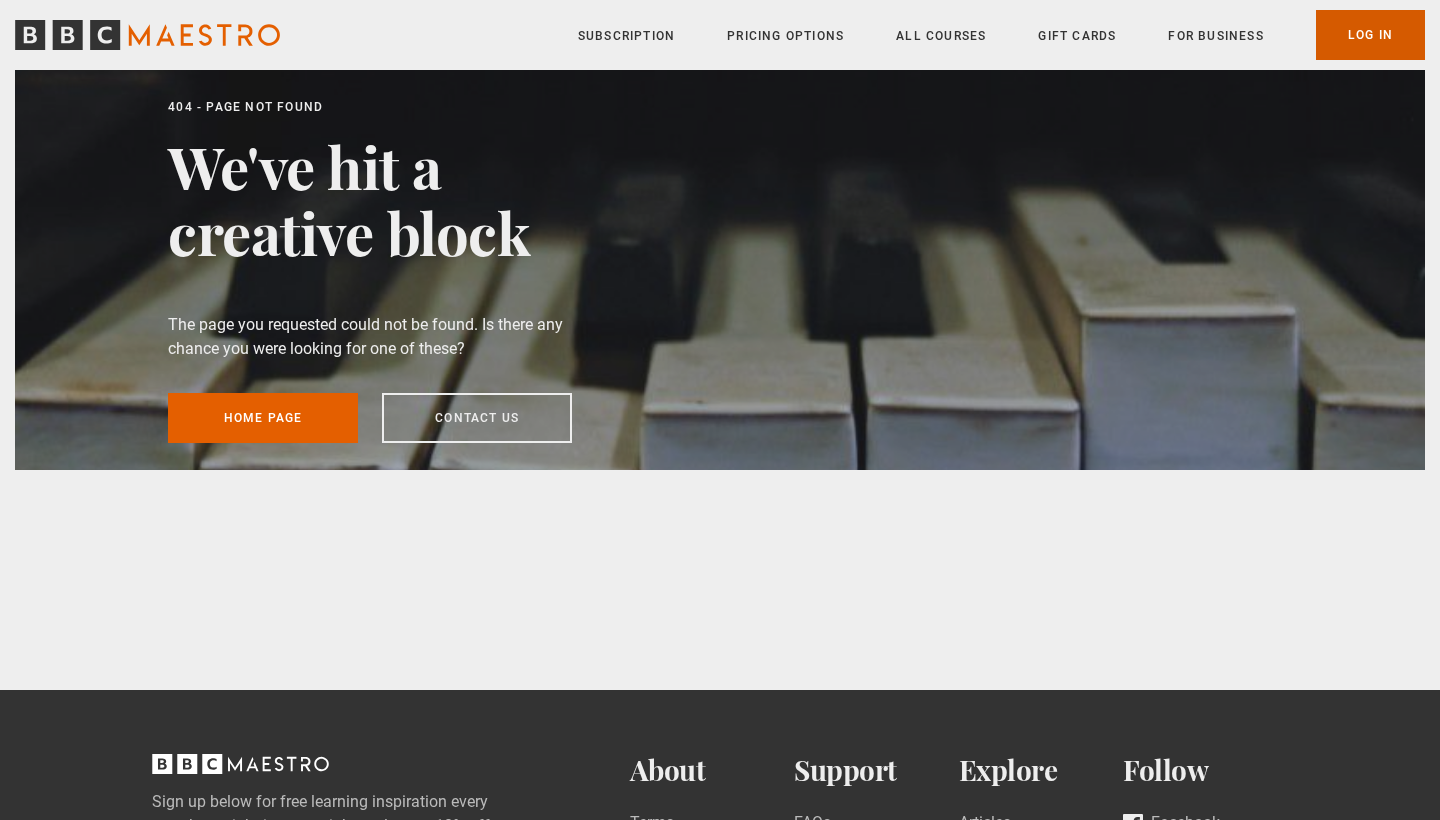 click on "Log In" at bounding box center (1370, 35) 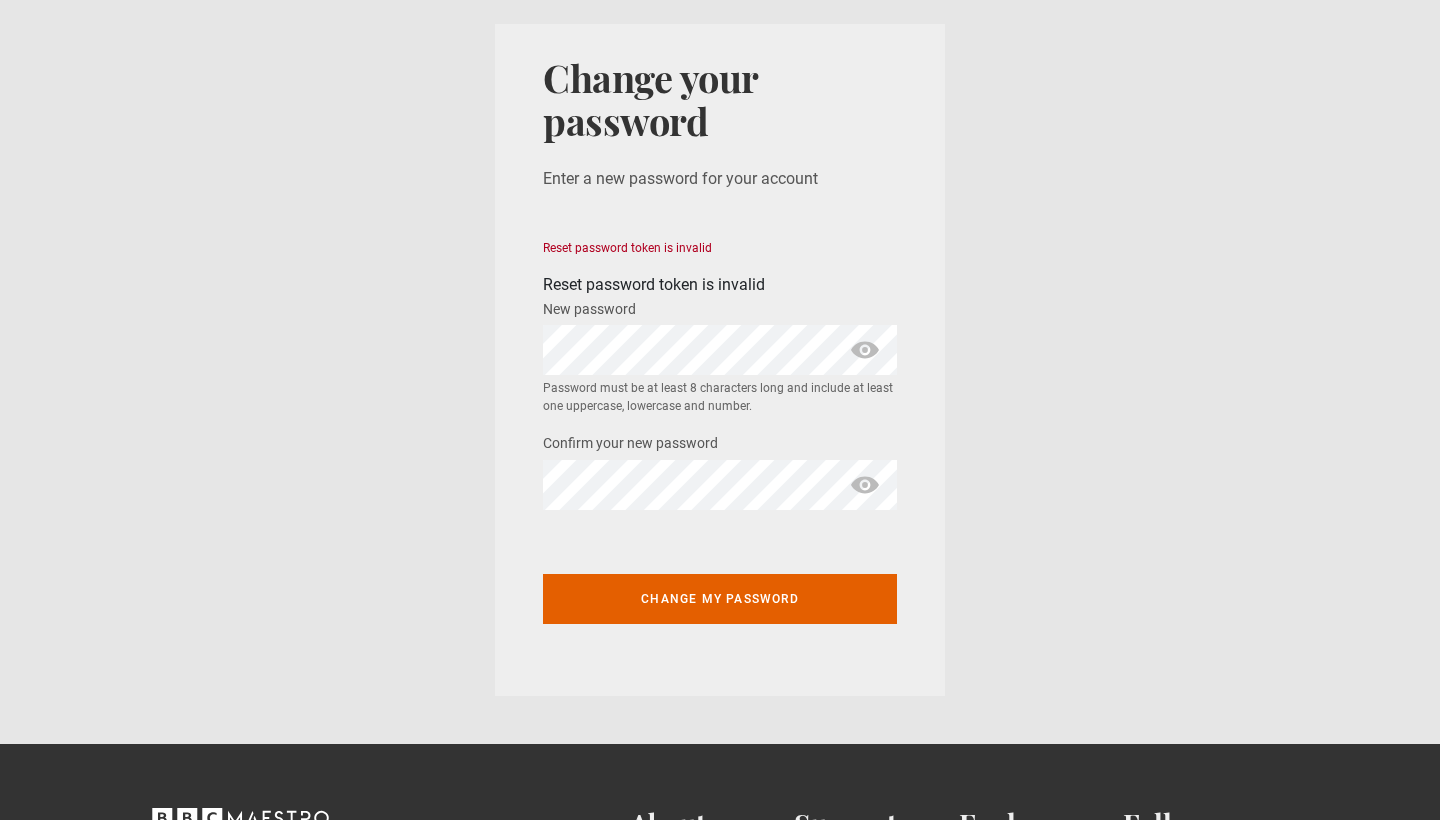 scroll, scrollTop: 0, scrollLeft: 0, axis: both 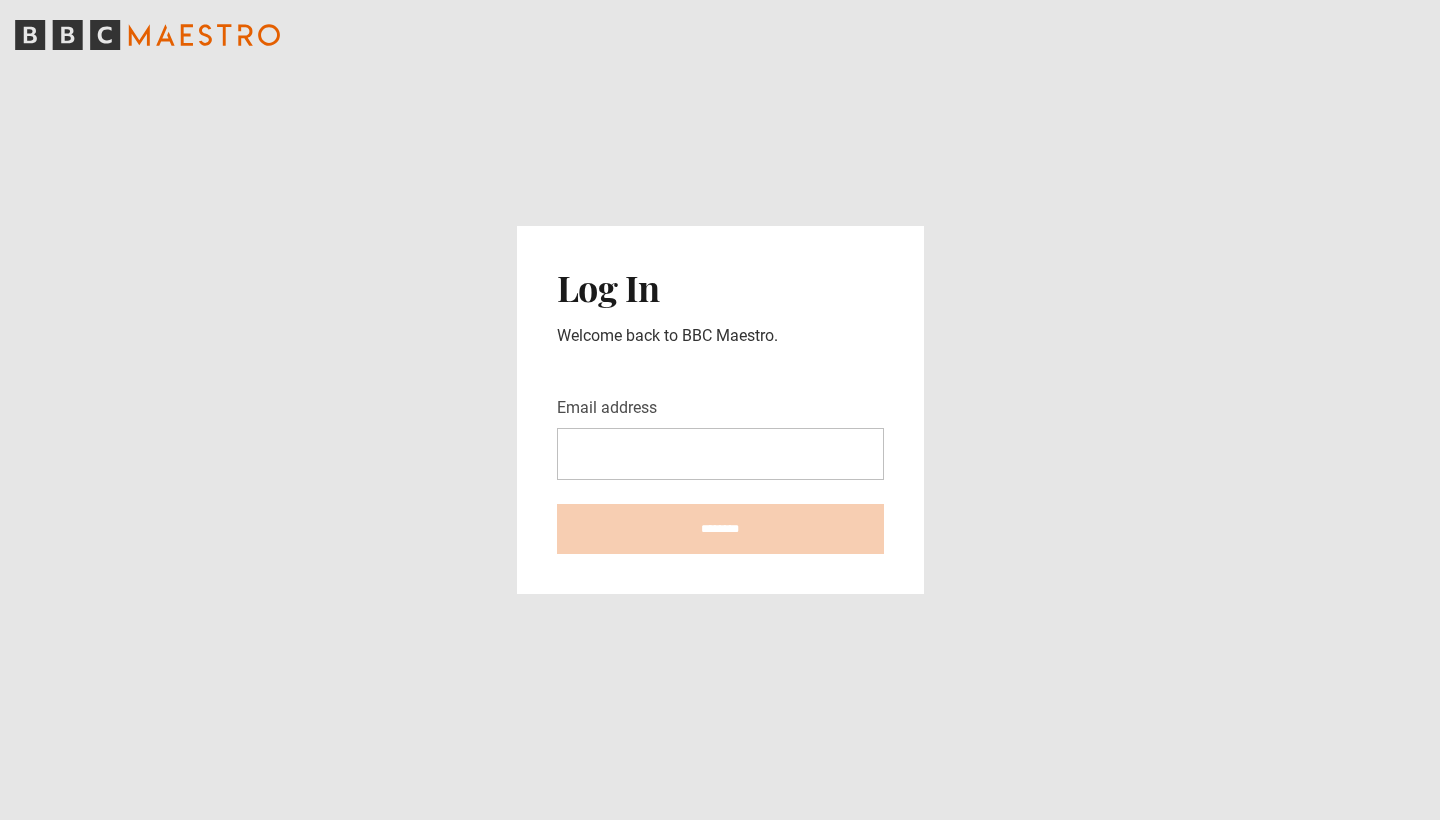 click on "Email address" at bounding box center (720, 454) 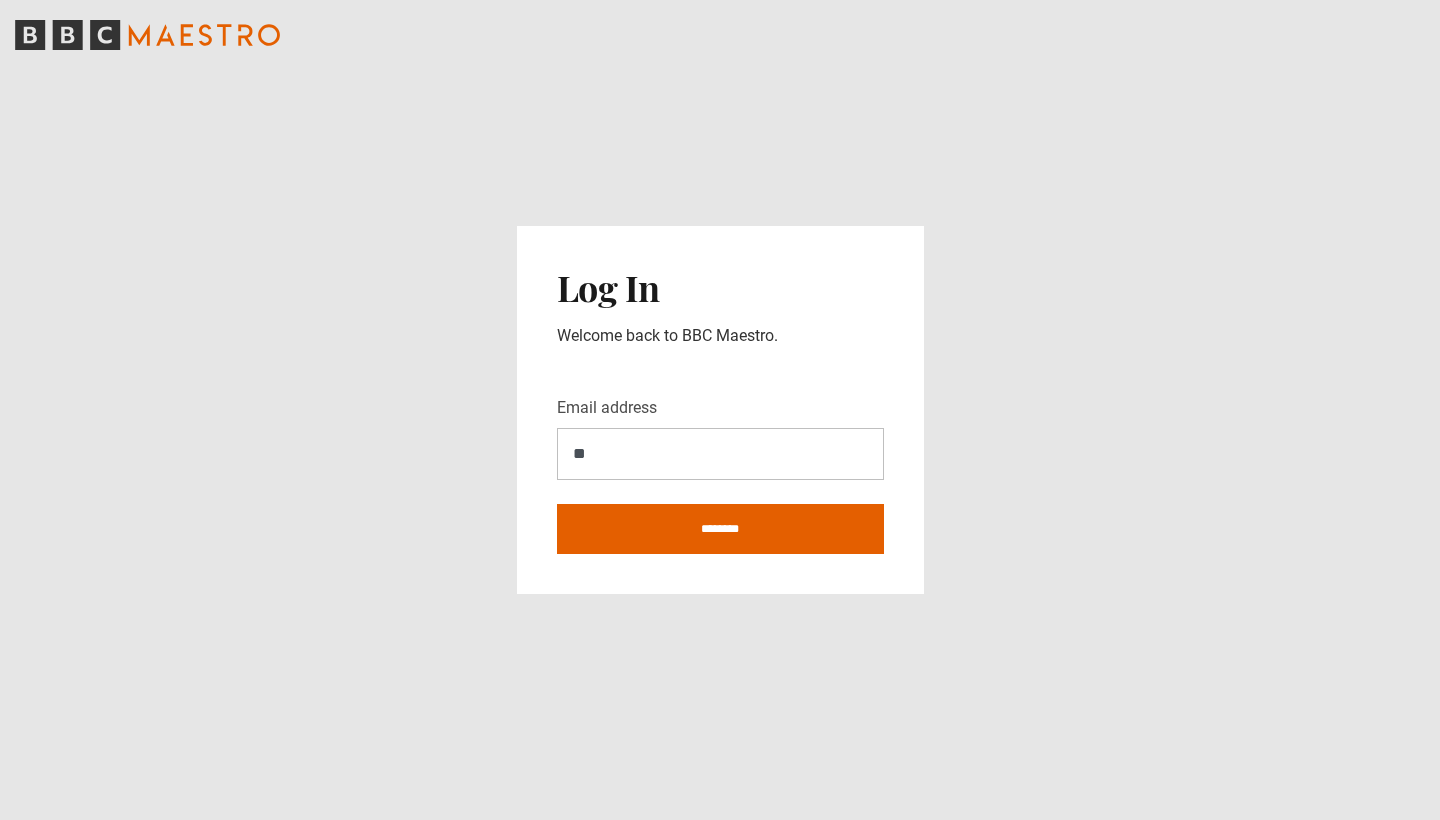 type on "*" 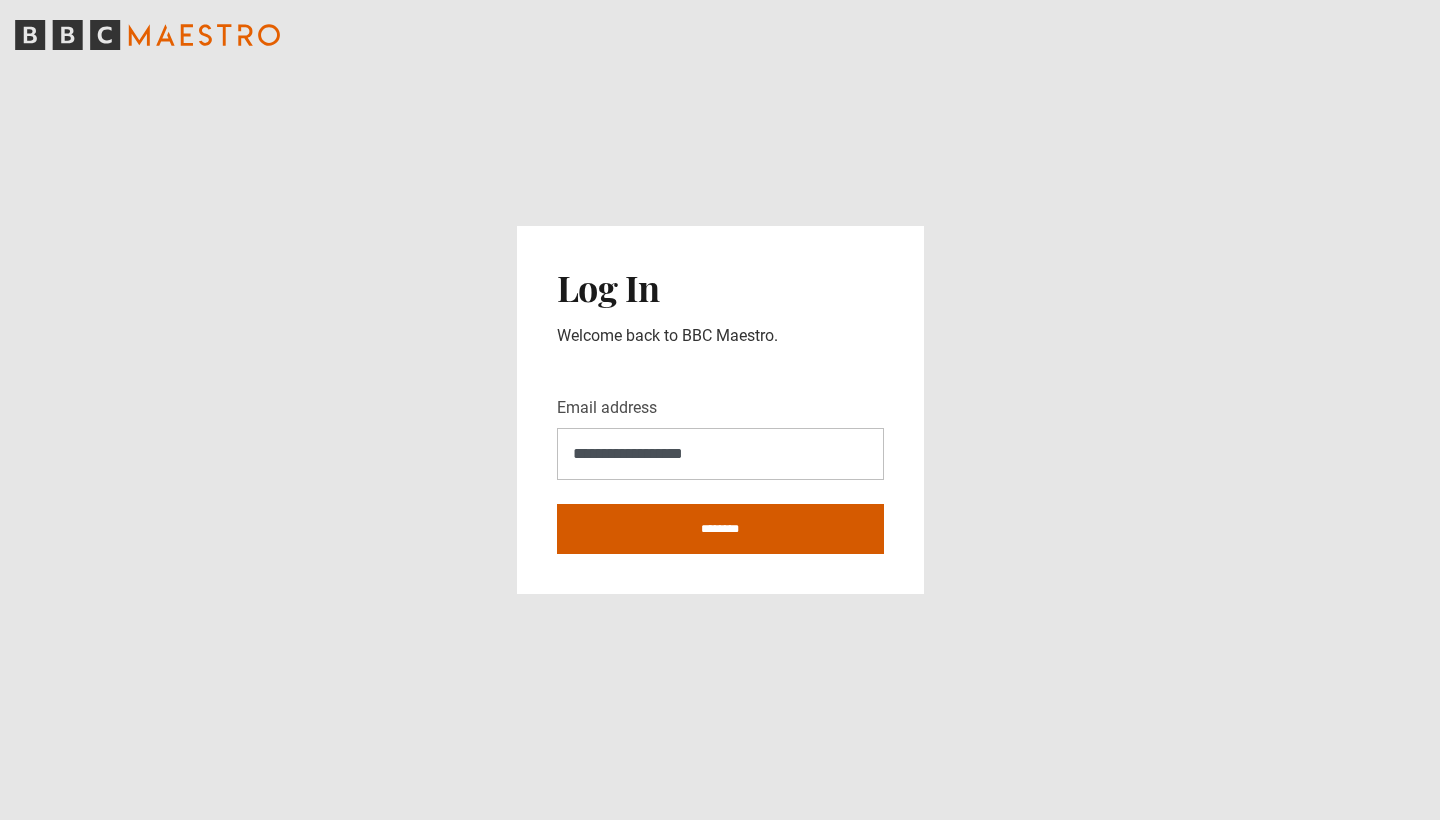 type on "**********" 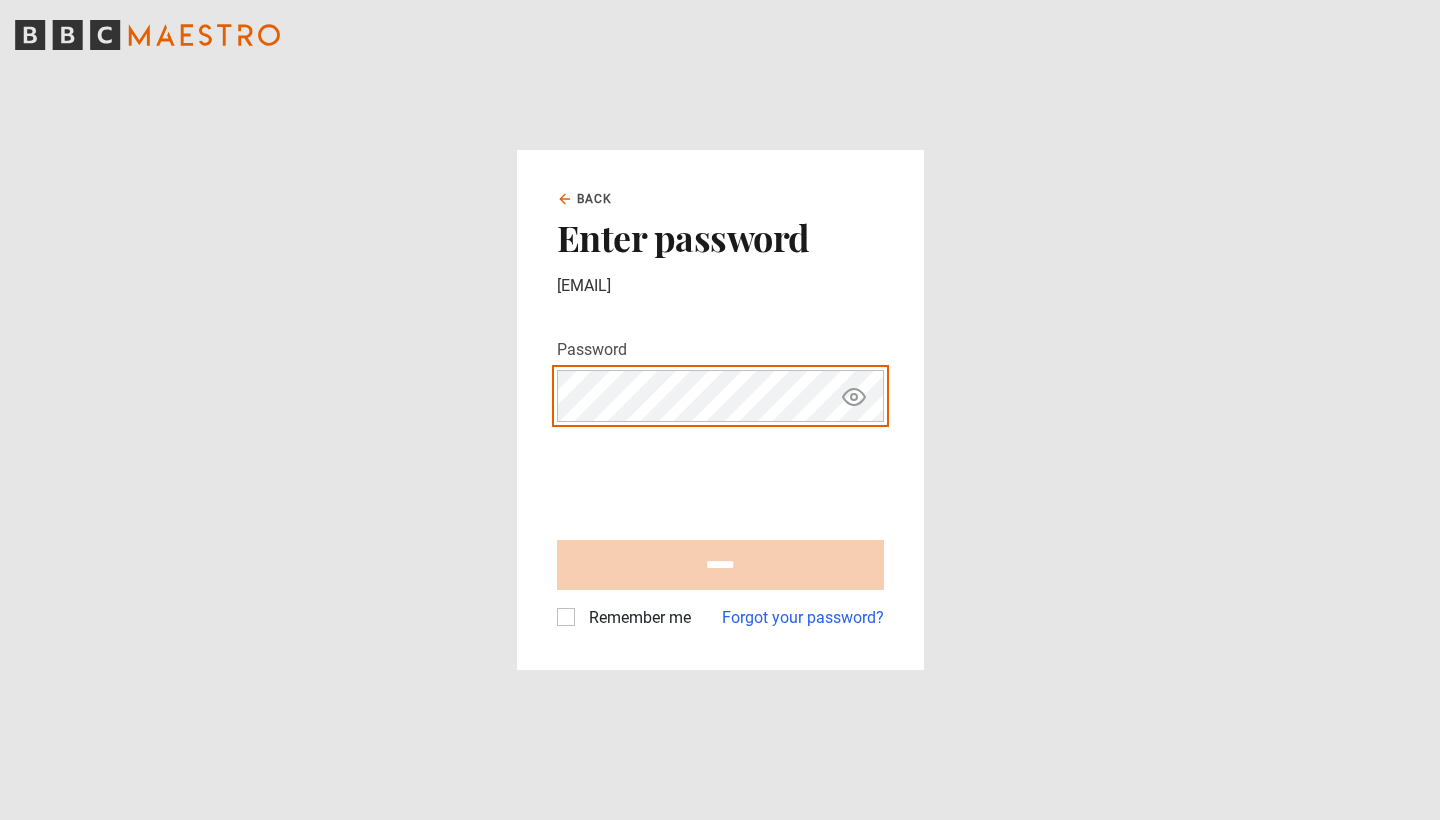 scroll, scrollTop: 0, scrollLeft: 0, axis: both 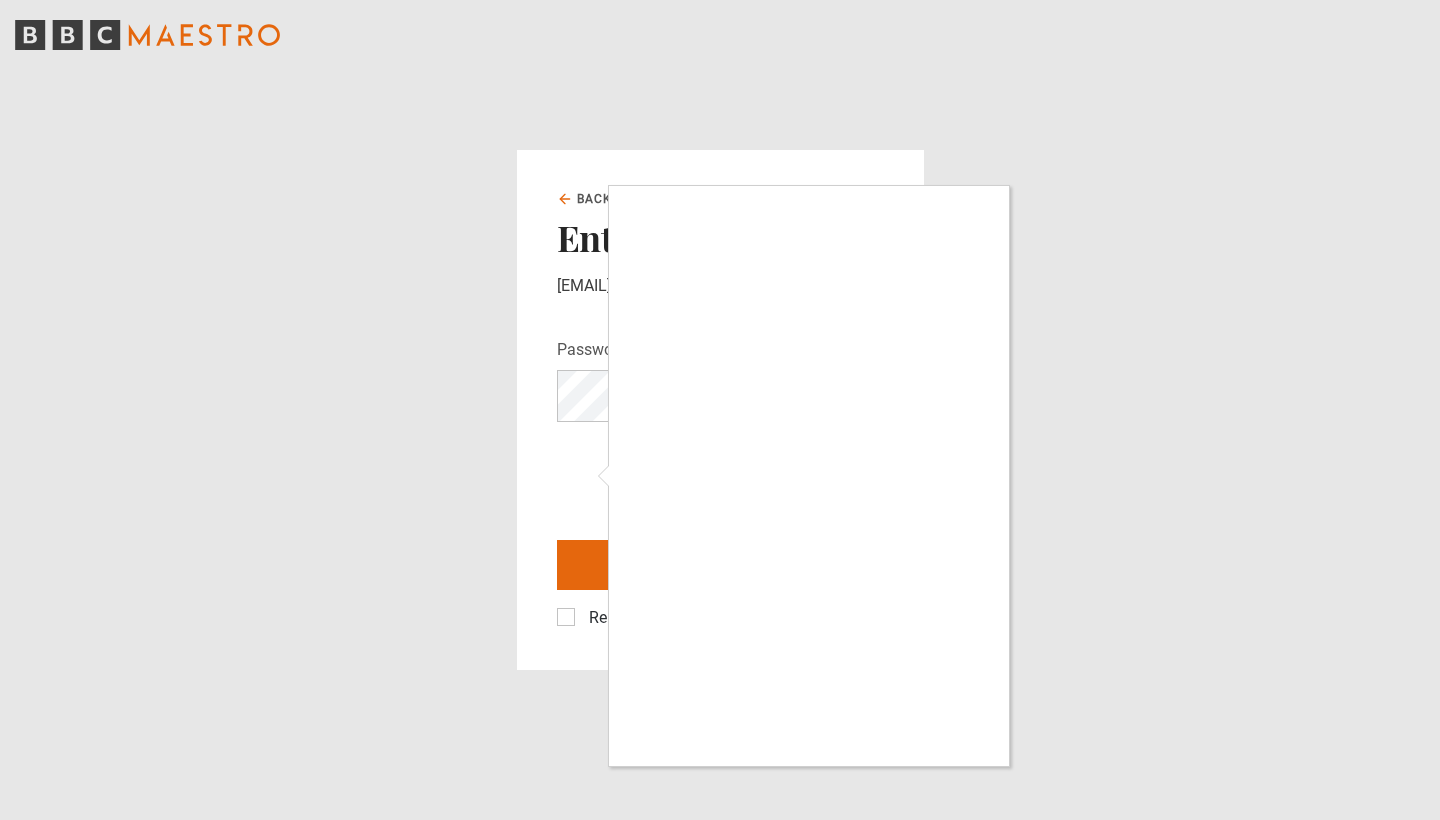 click at bounding box center (720, 410) 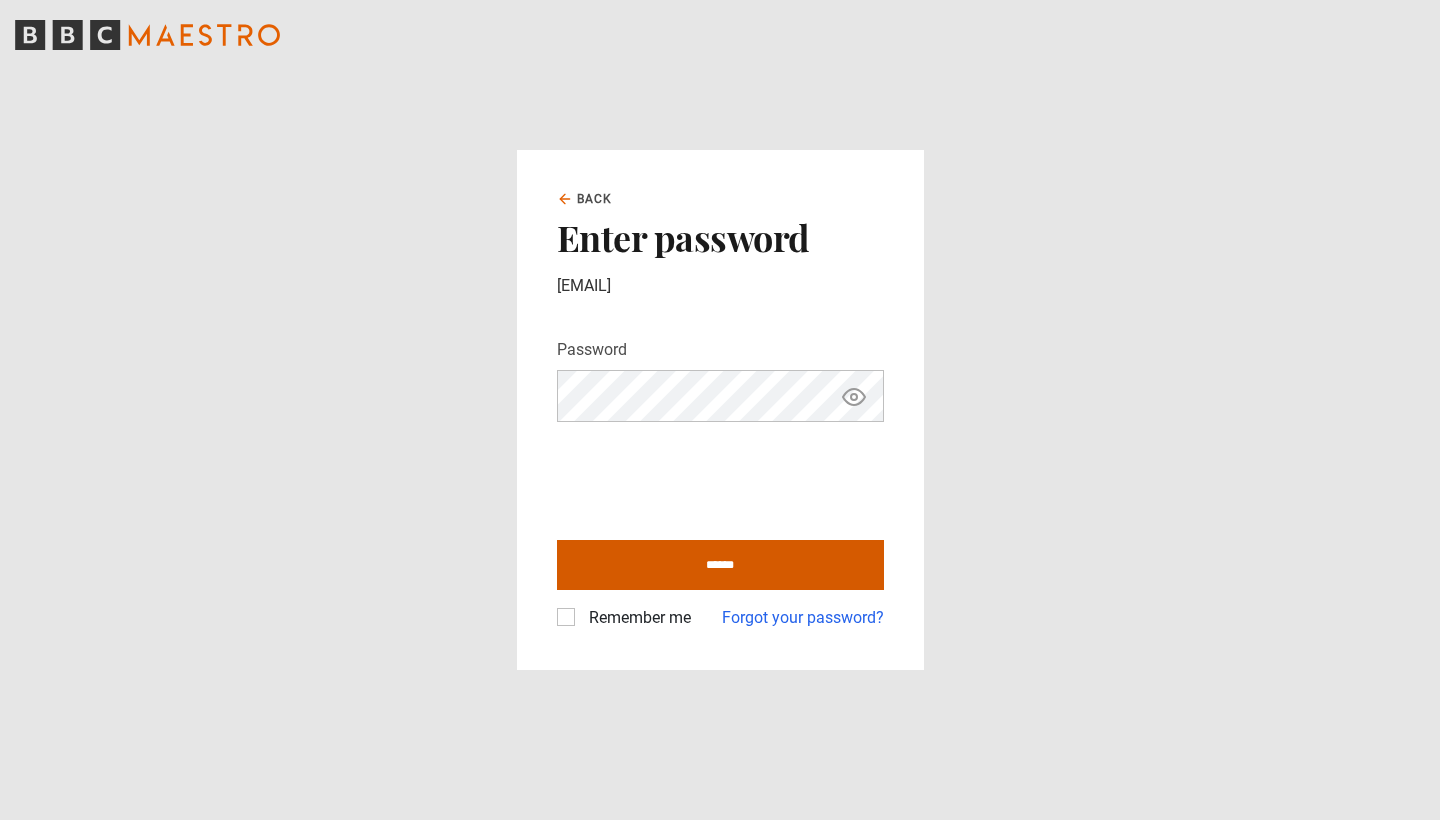 click on "******" at bounding box center [720, 565] 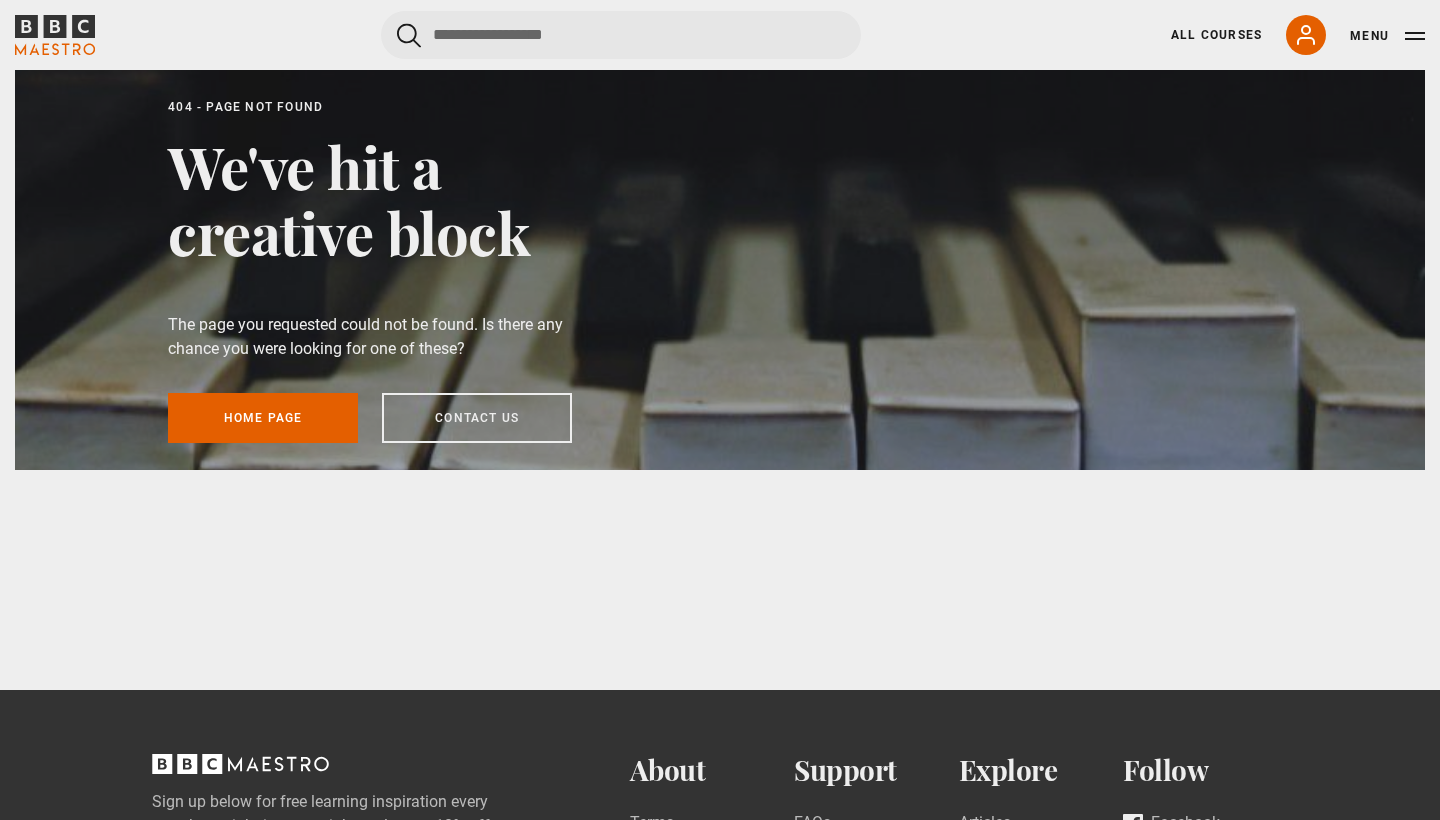 scroll, scrollTop: 0, scrollLeft: 0, axis: both 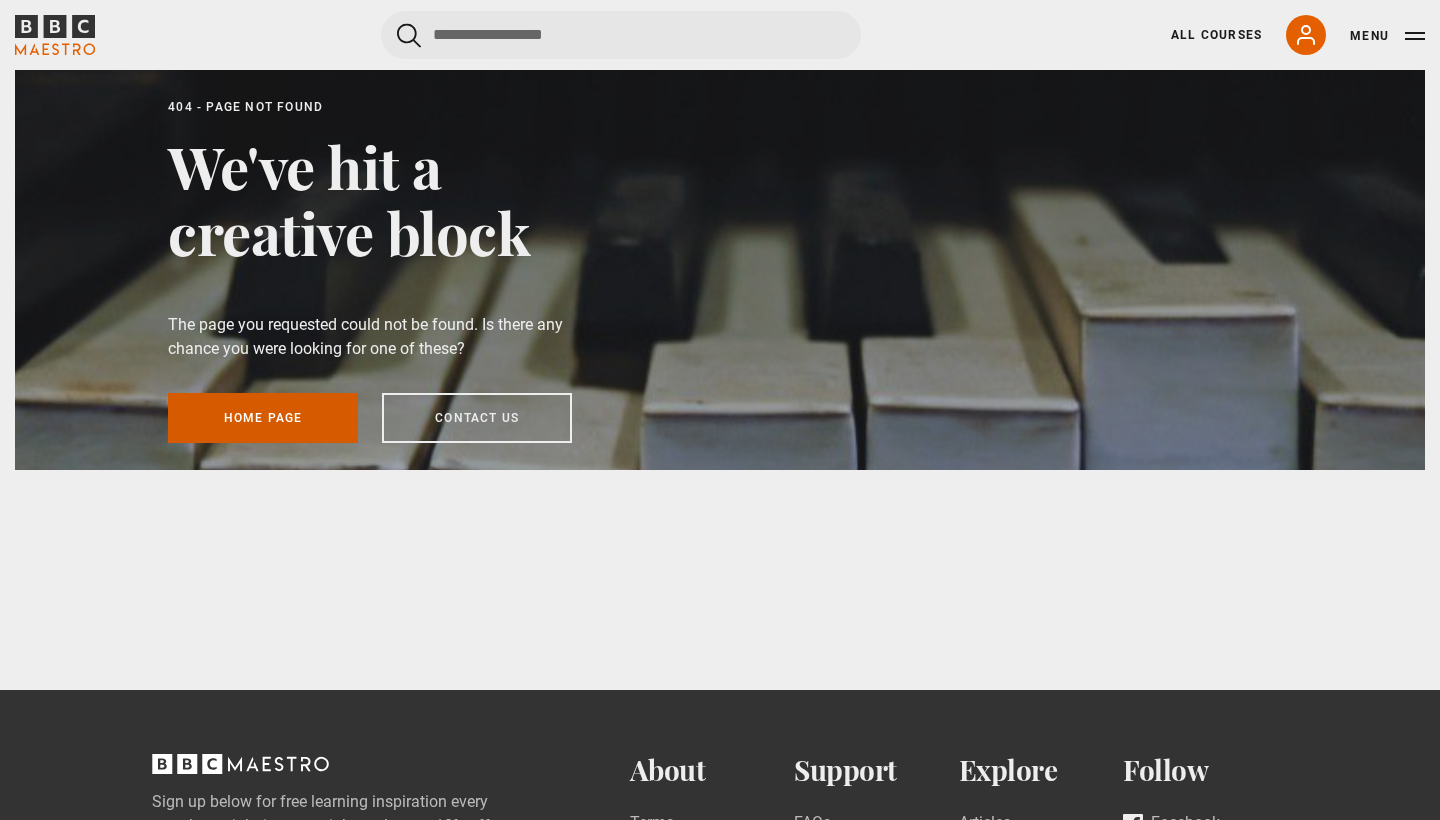 click on "Home page" at bounding box center [263, 418] 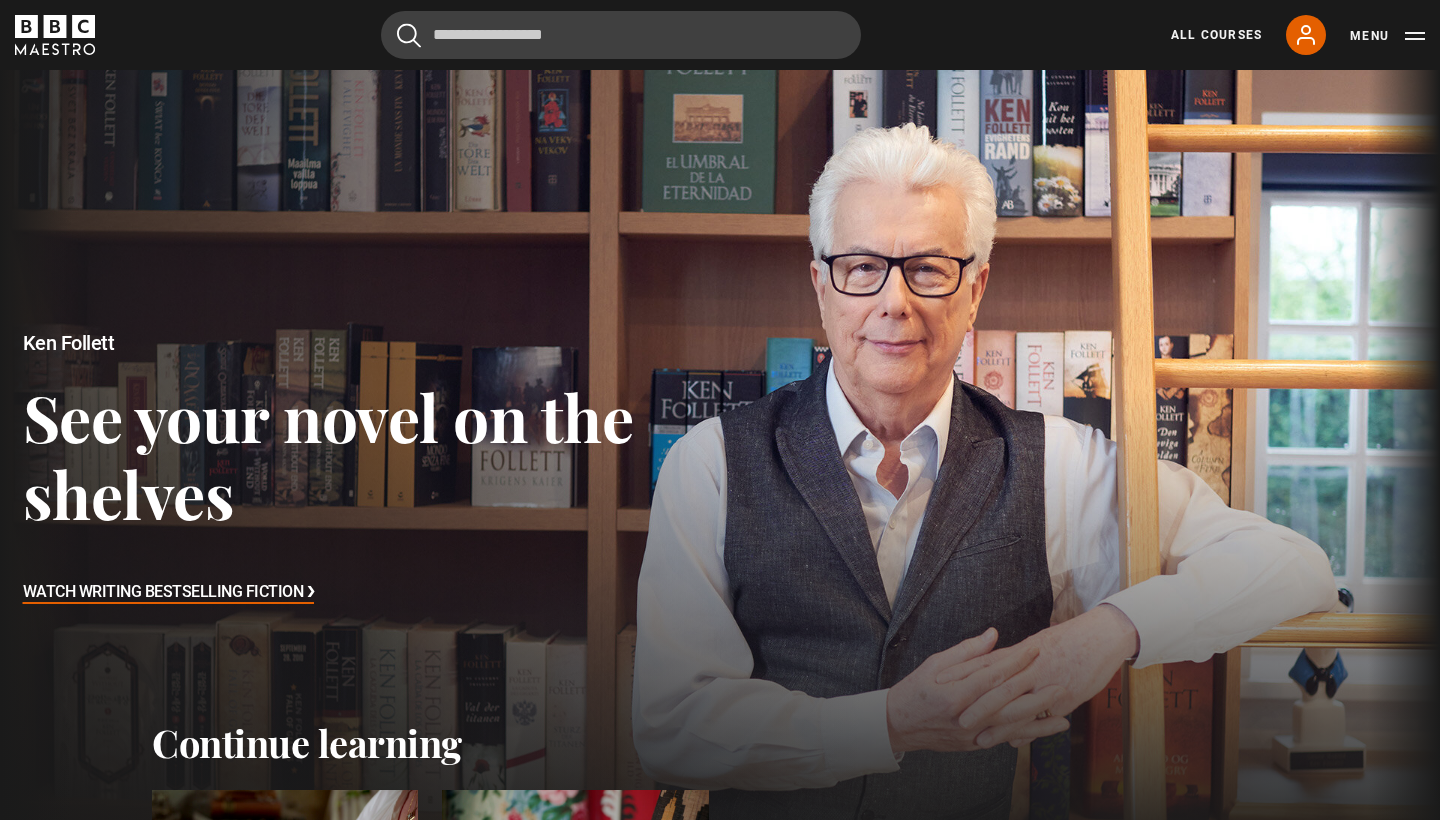 scroll, scrollTop: 0, scrollLeft: 0, axis: both 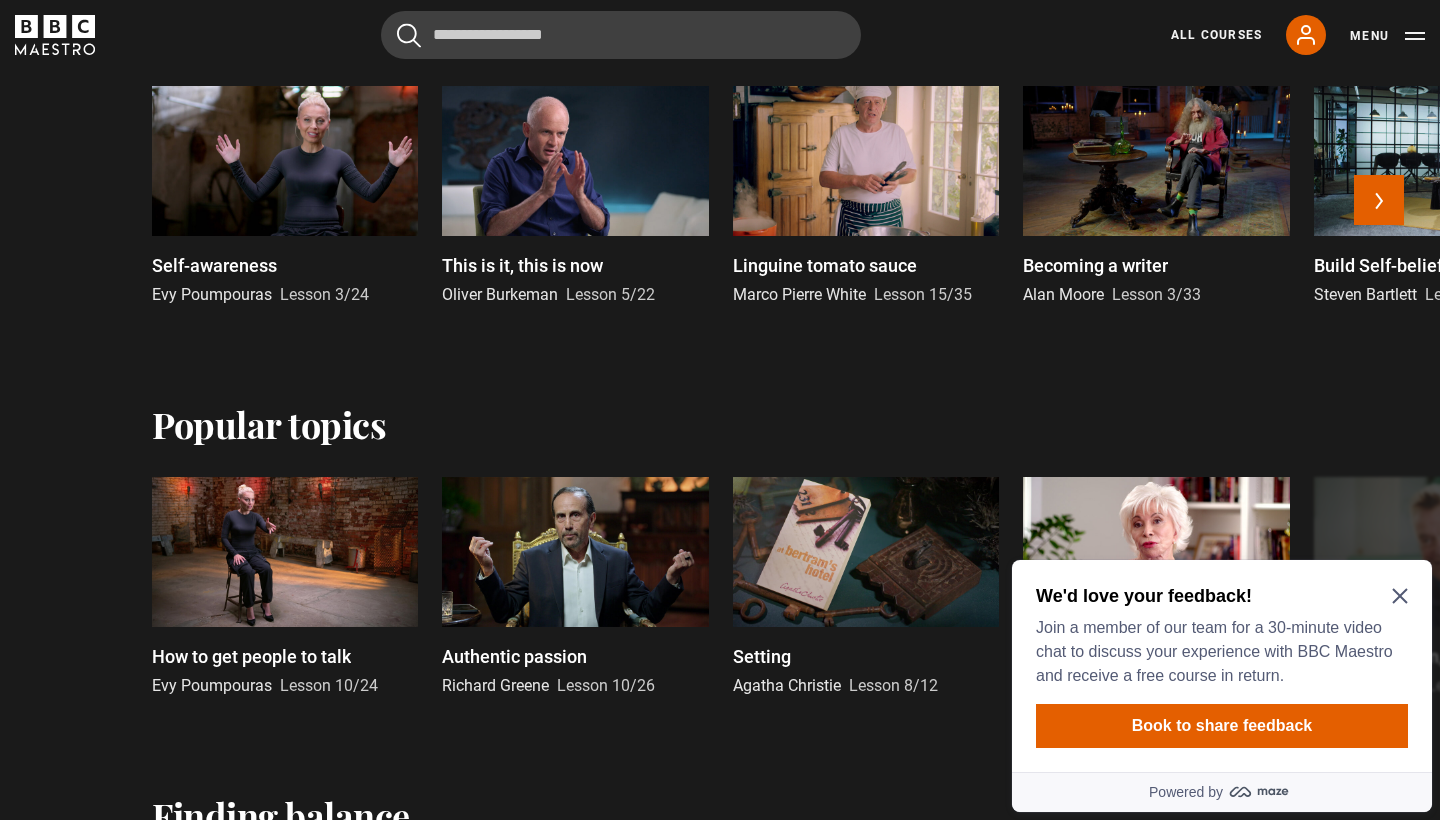 click at bounding box center [1156, 161] 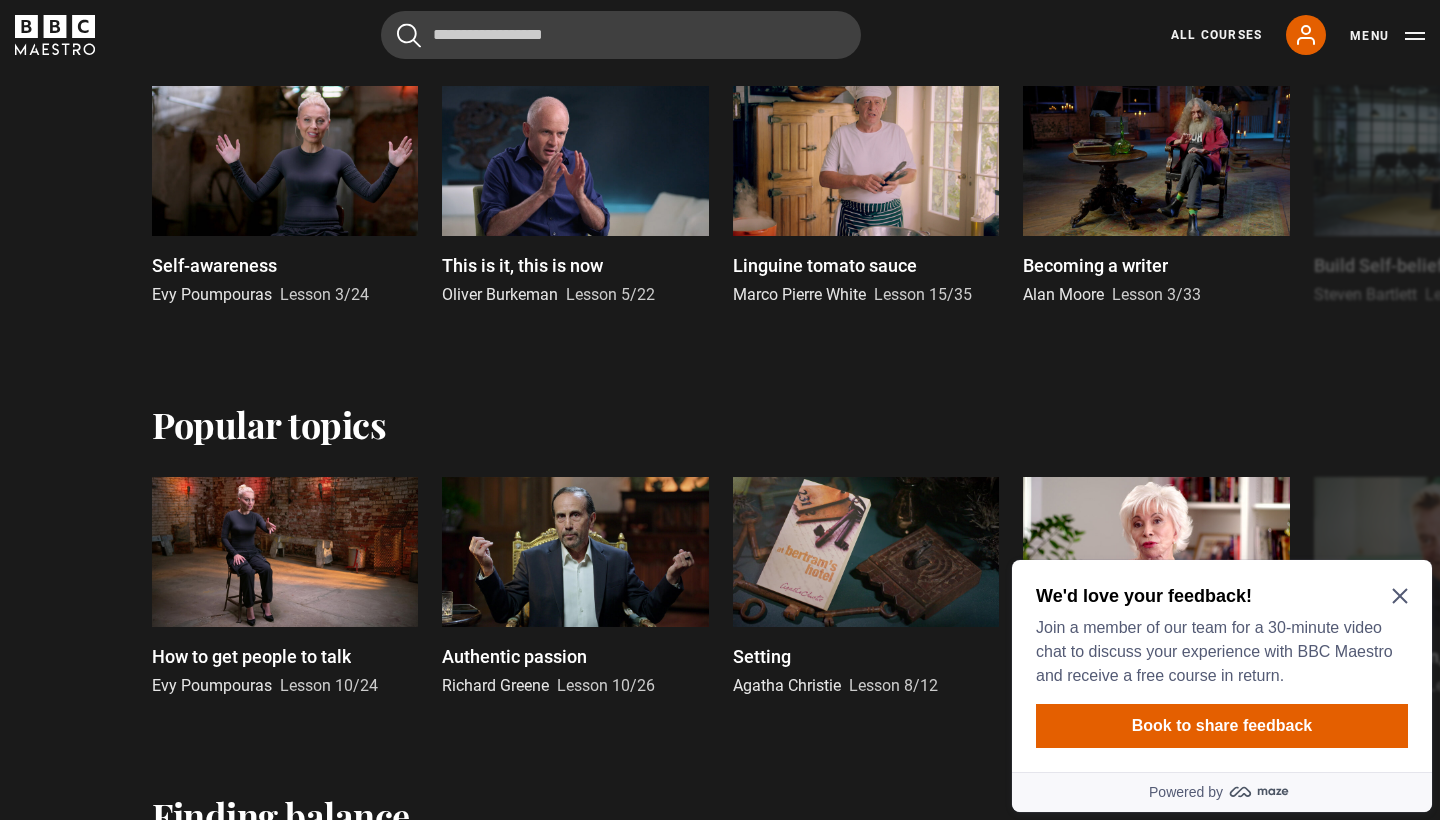 click 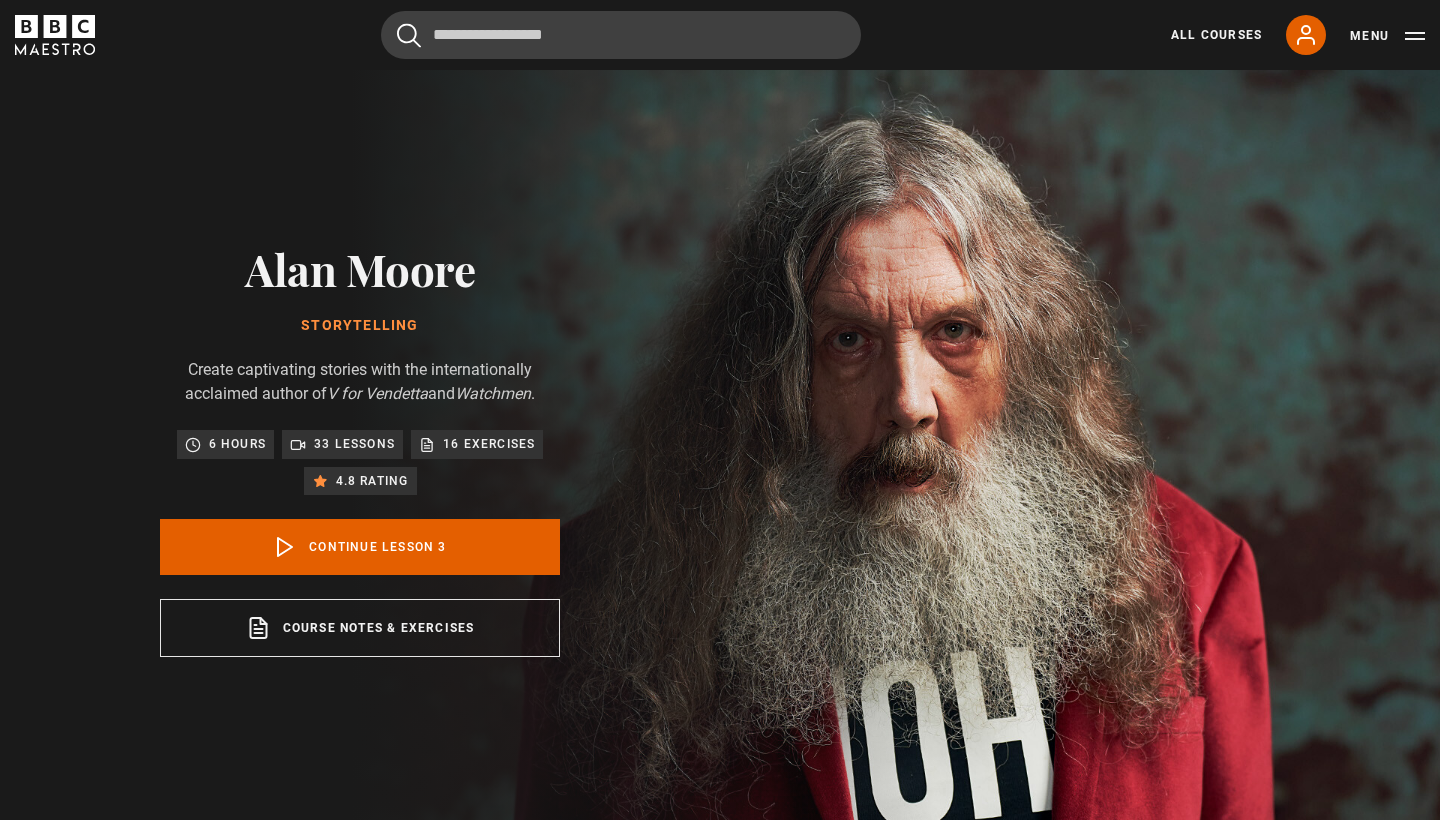 scroll, scrollTop: 830, scrollLeft: 0, axis: vertical 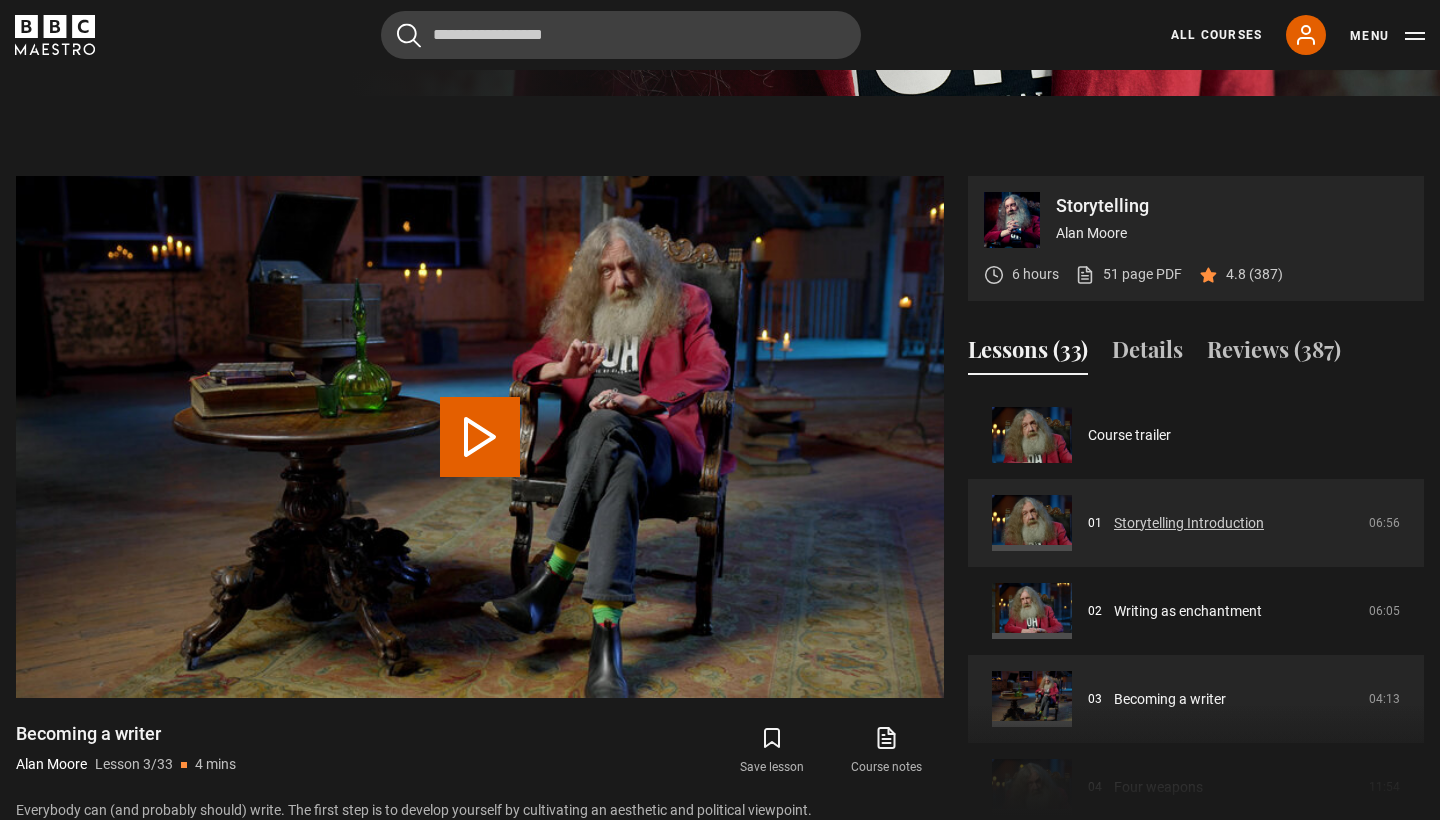 click on "Storytelling Introduction" at bounding box center [1189, 523] 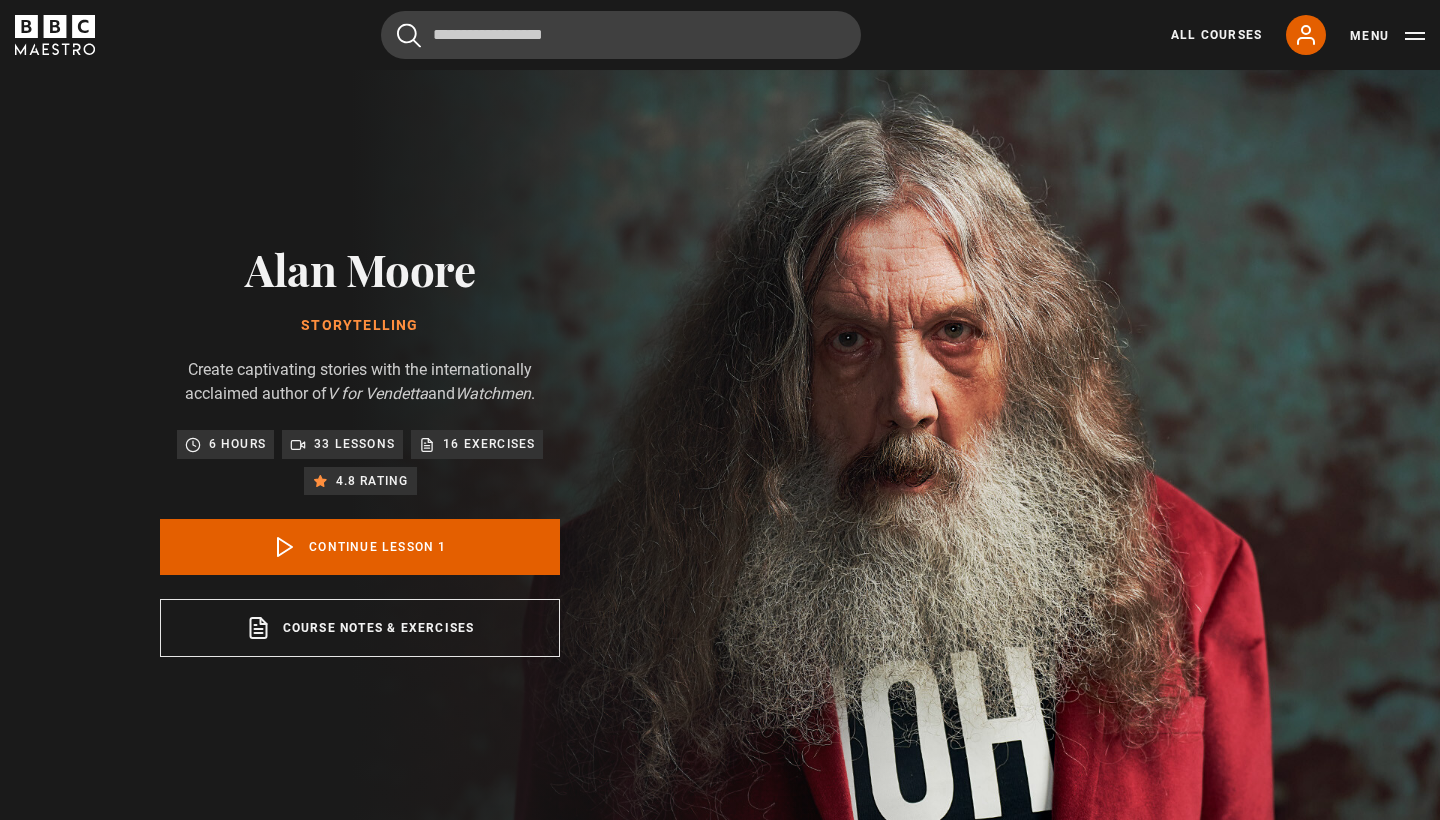 scroll, scrollTop: 830, scrollLeft: 0, axis: vertical 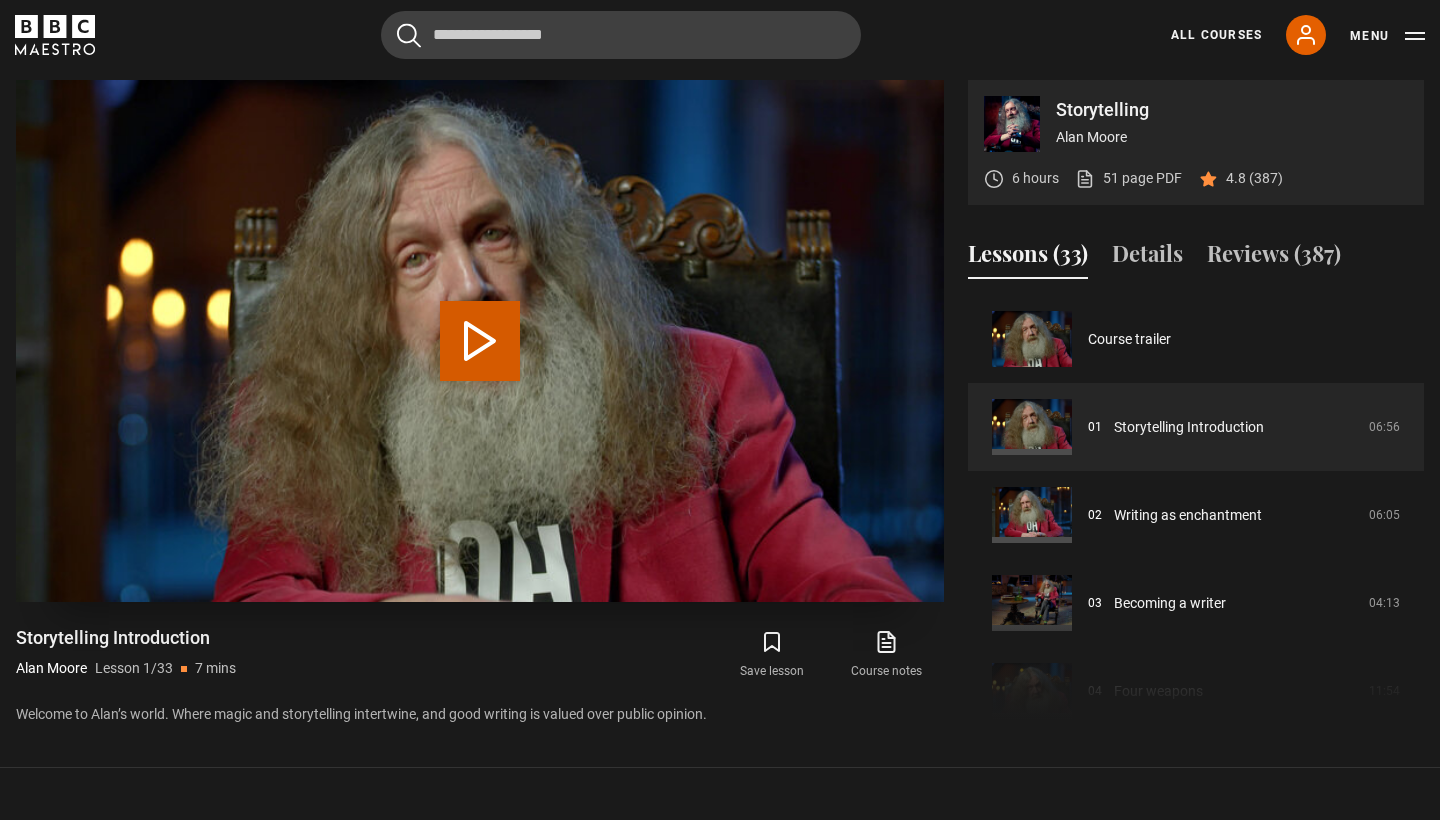 click on "Play Lesson Storytelling Introduction" at bounding box center [480, 341] 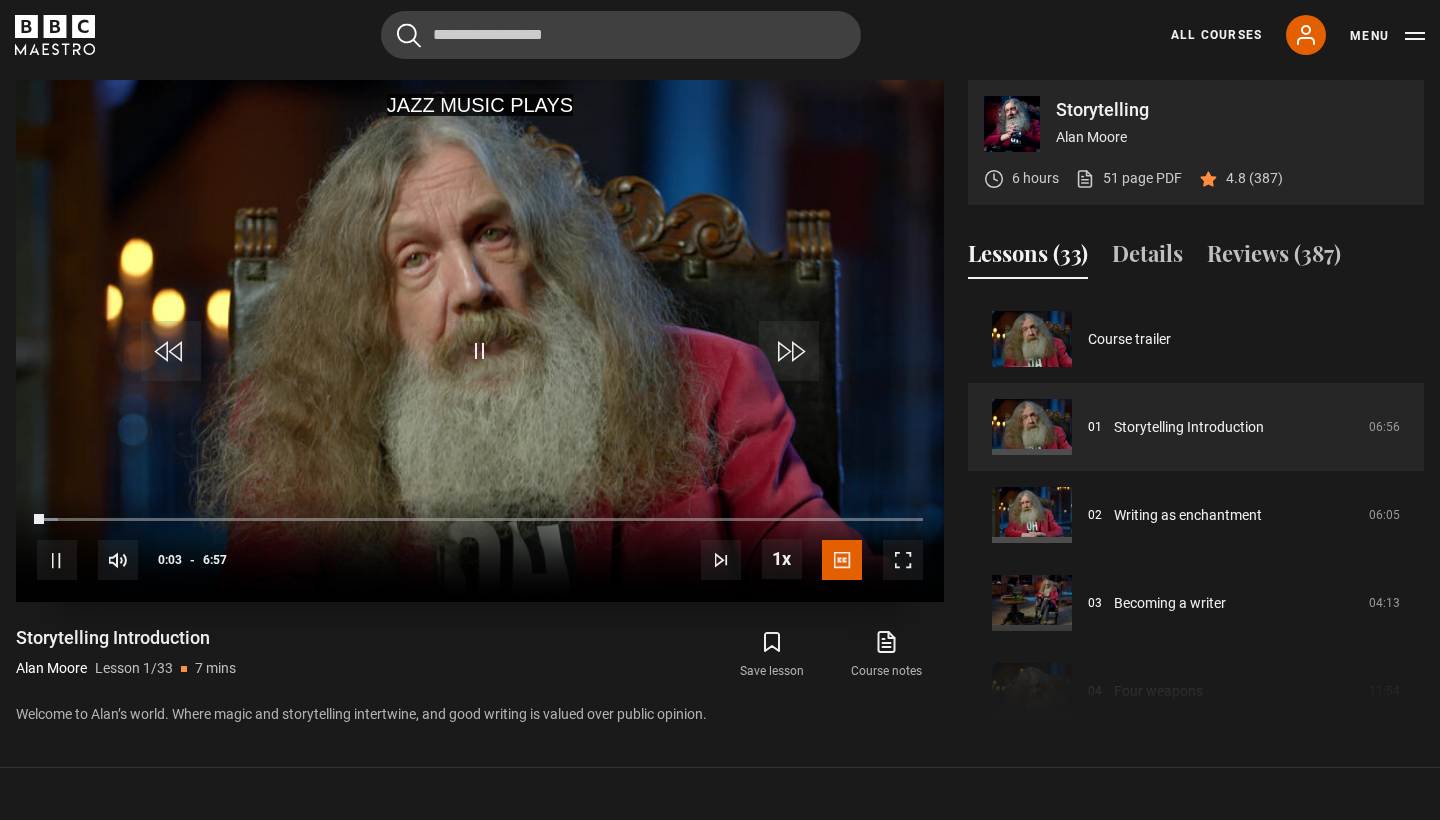 click at bounding box center [480, 351] 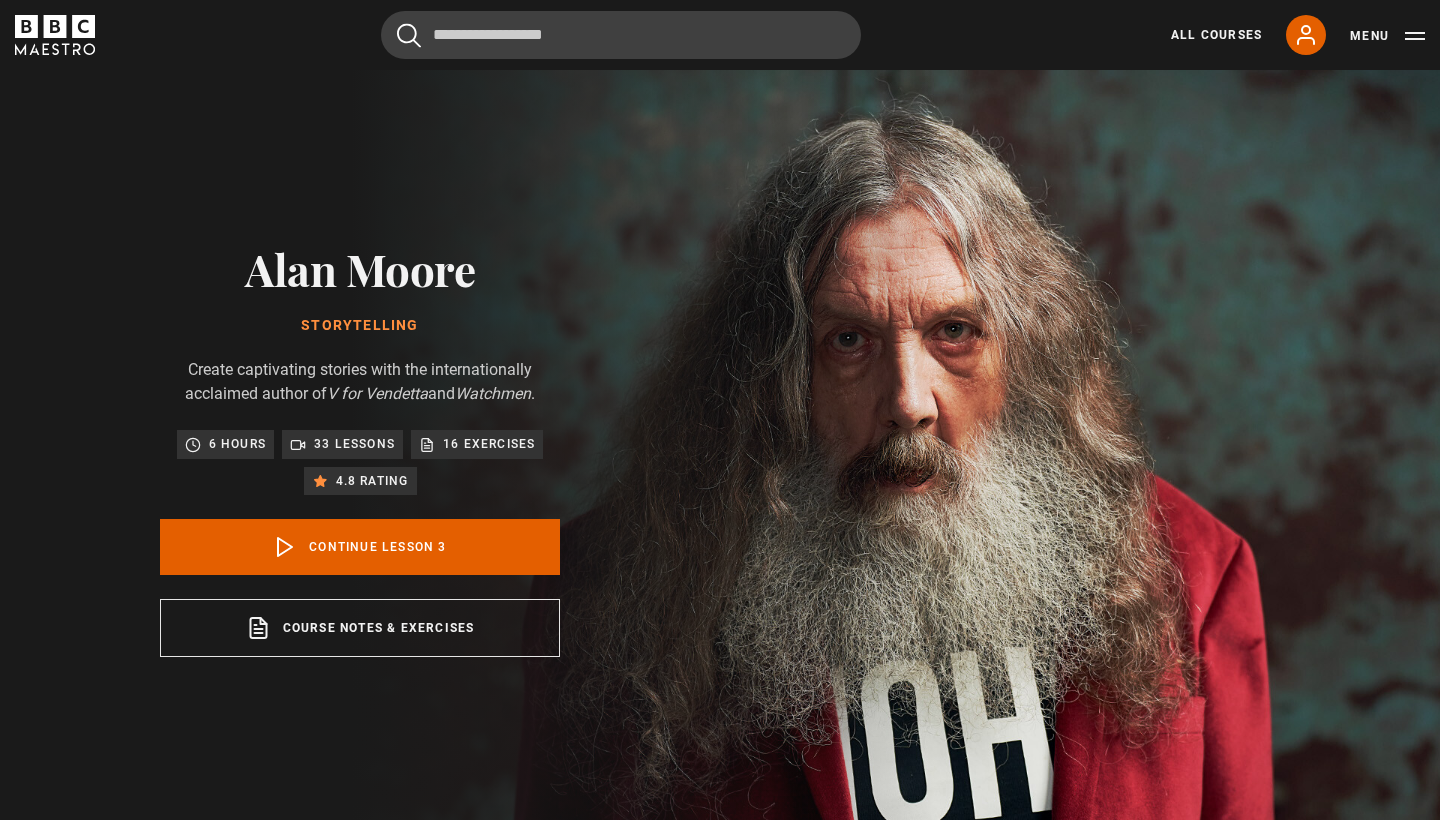 scroll, scrollTop: 0, scrollLeft: 0, axis: both 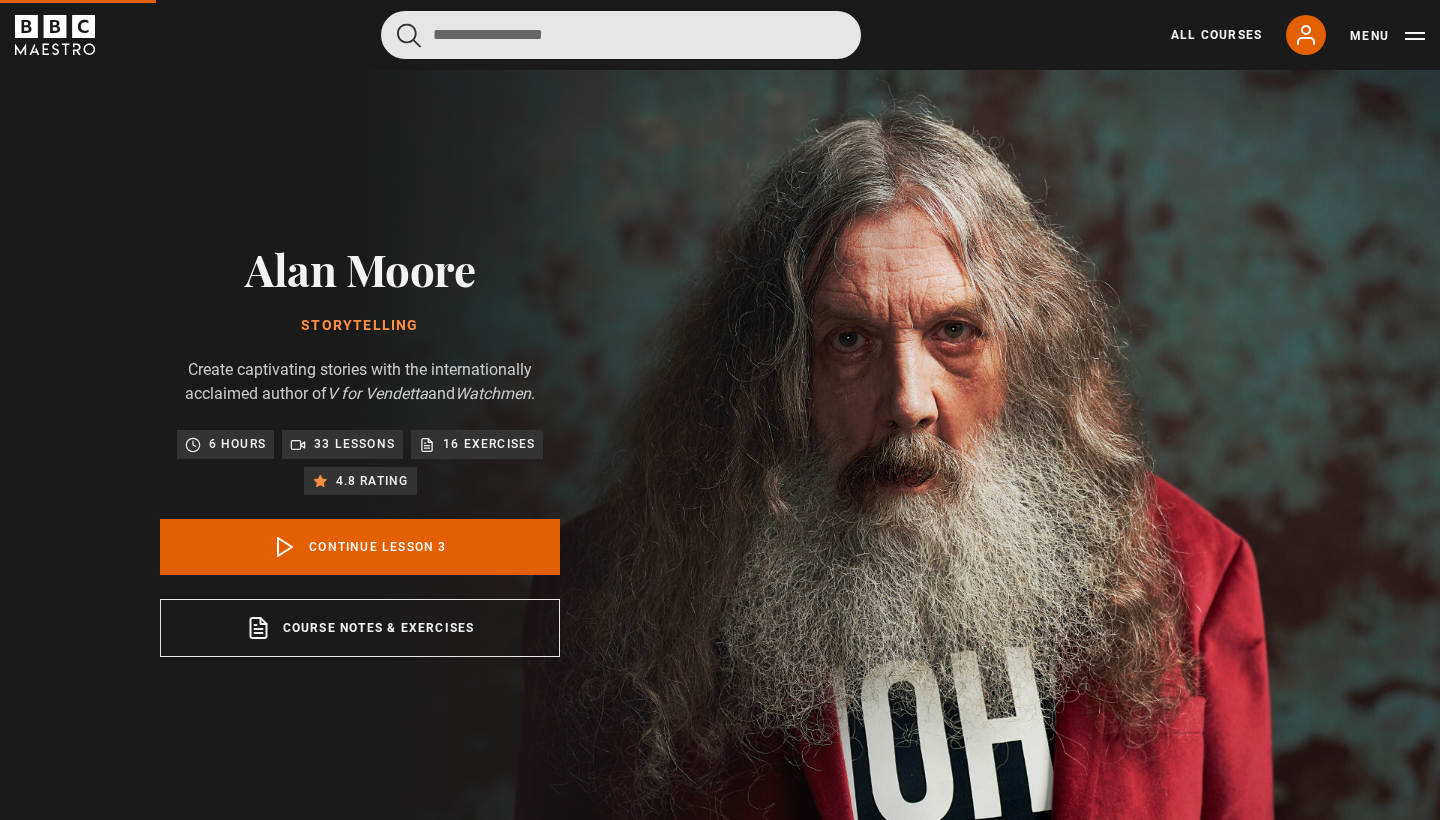 click at bounding box center (621, 35) 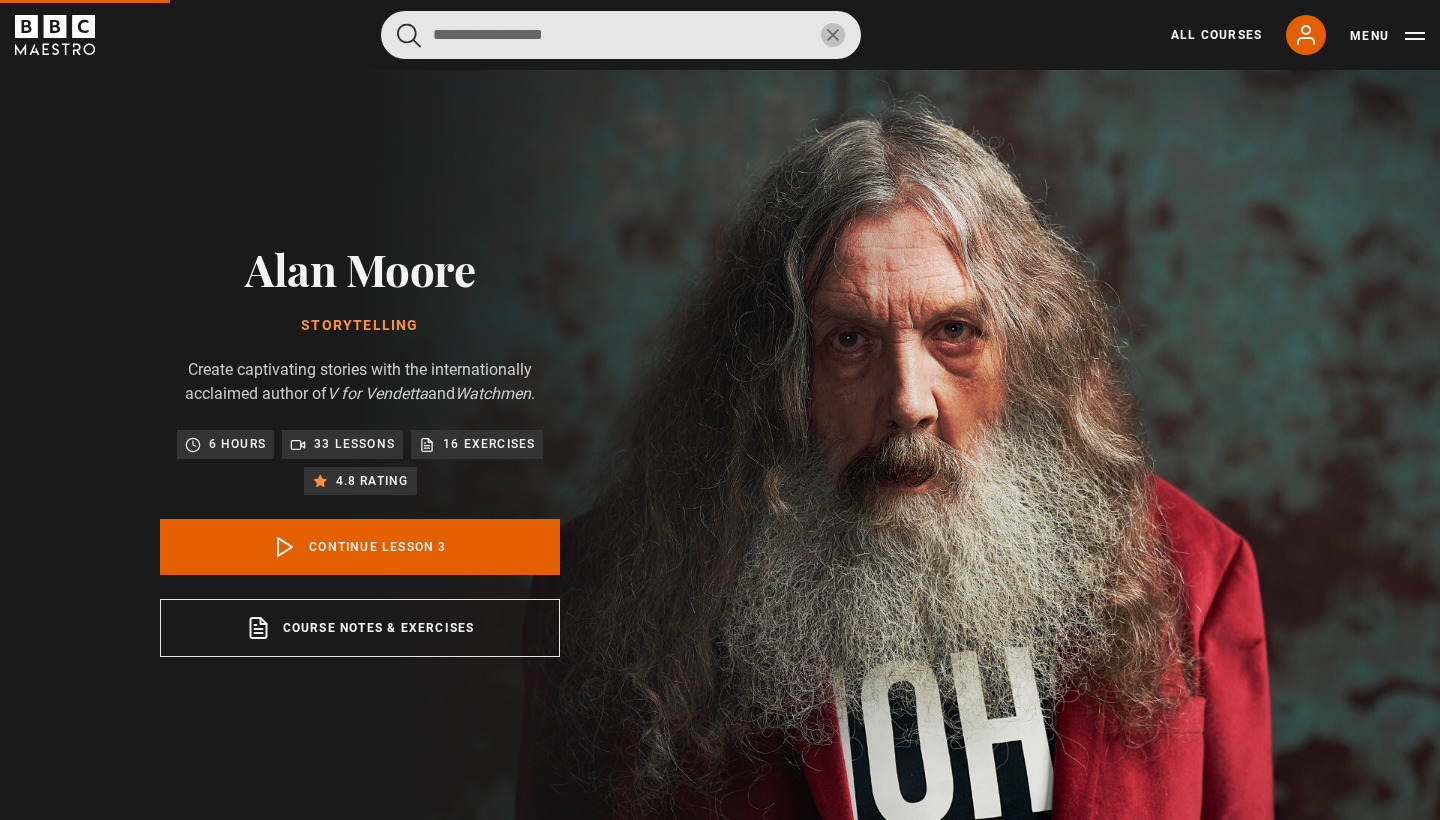 type on "*" 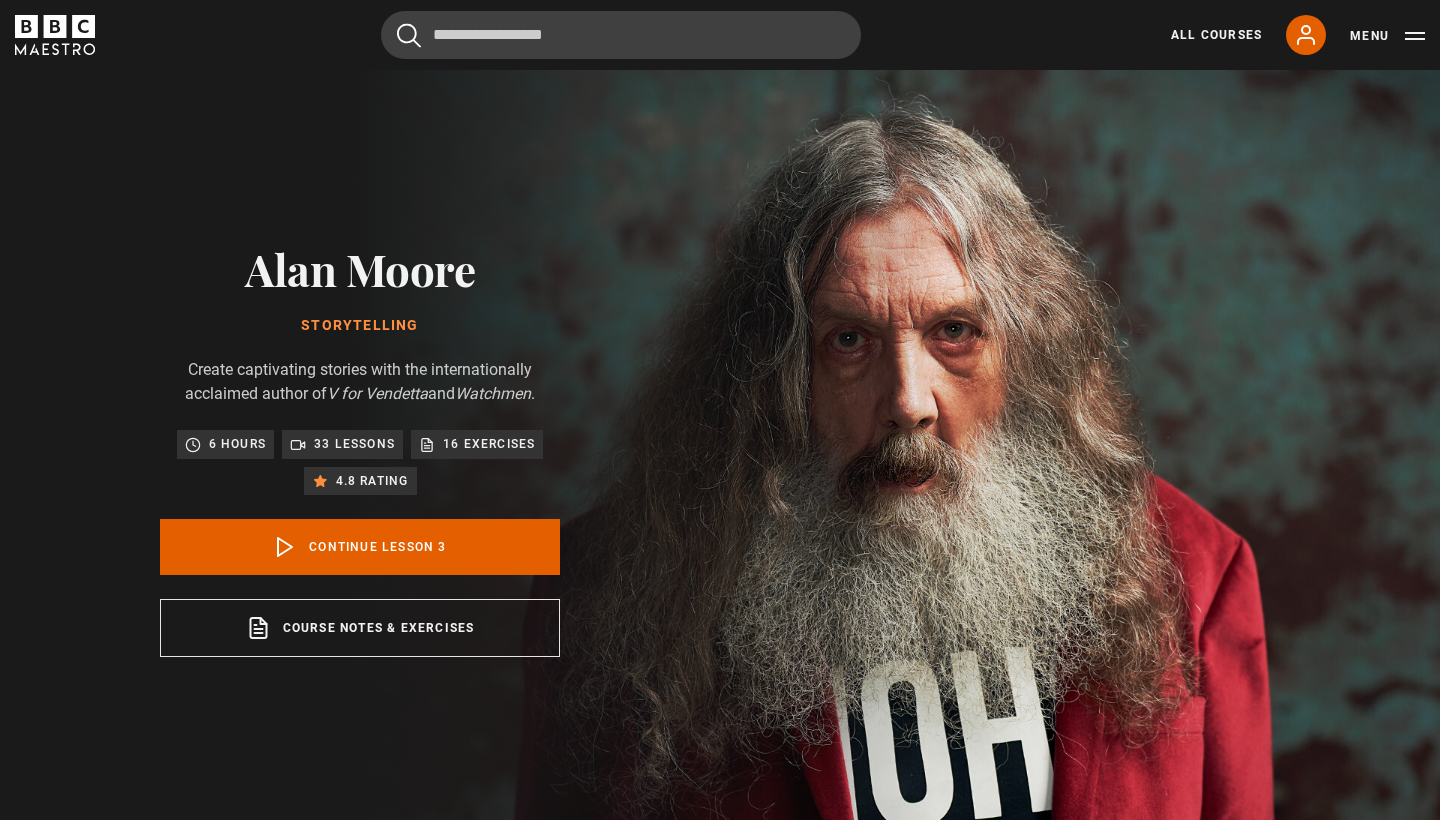 scroll, scrollTop: 176, scrollLeft: 0, axis: vertical 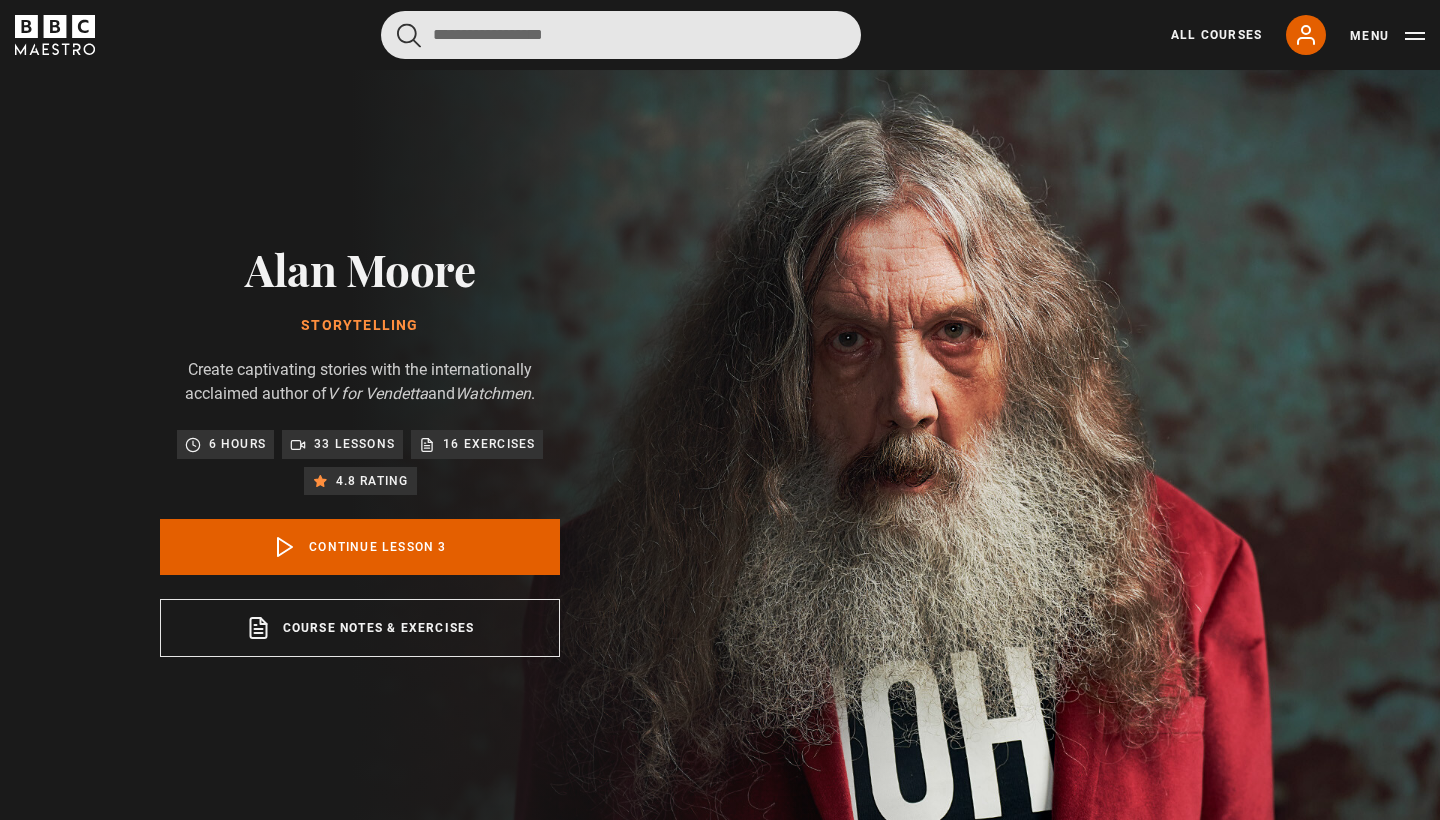 click at bounding box center (621, 35) 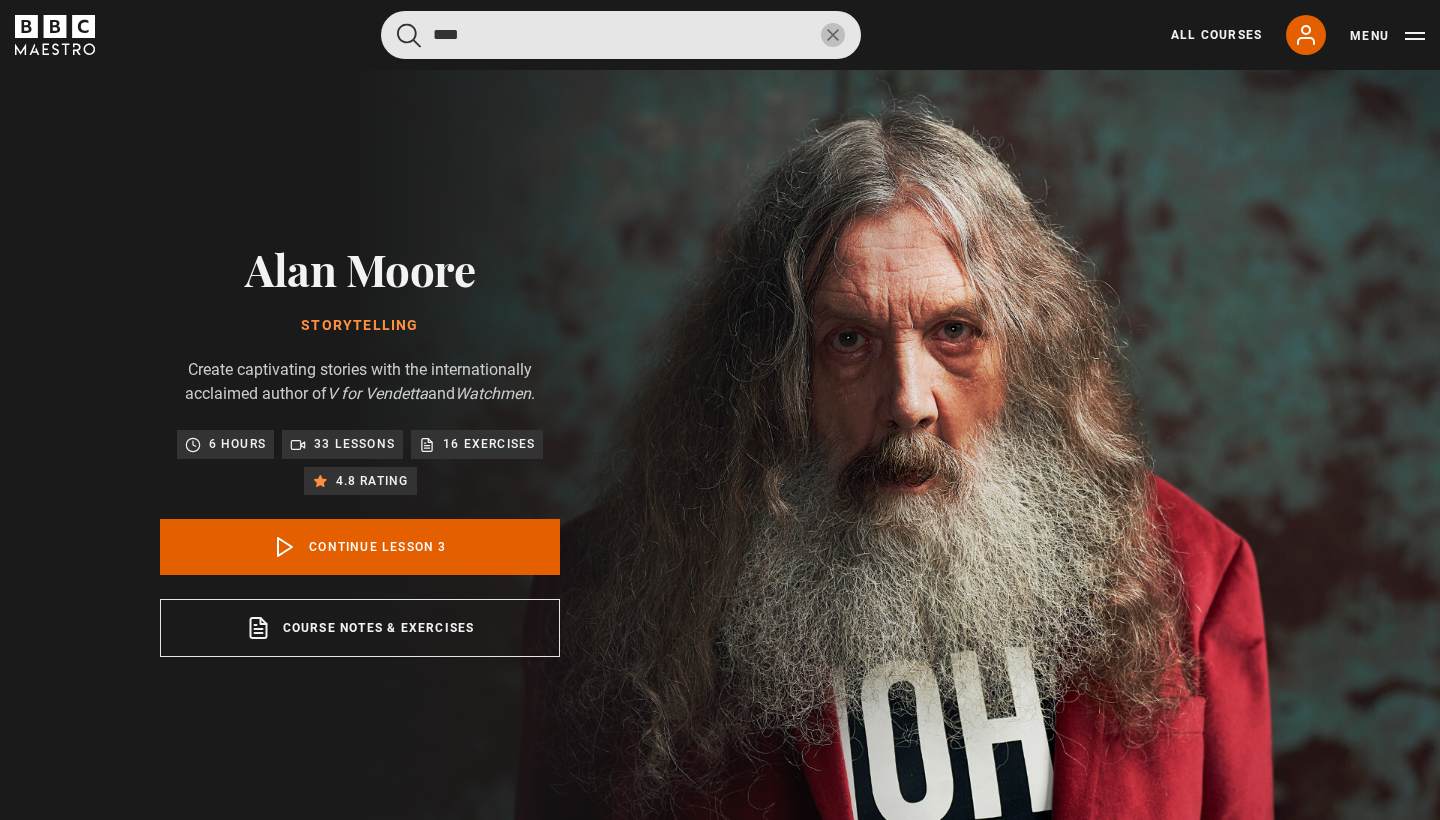type on "****" 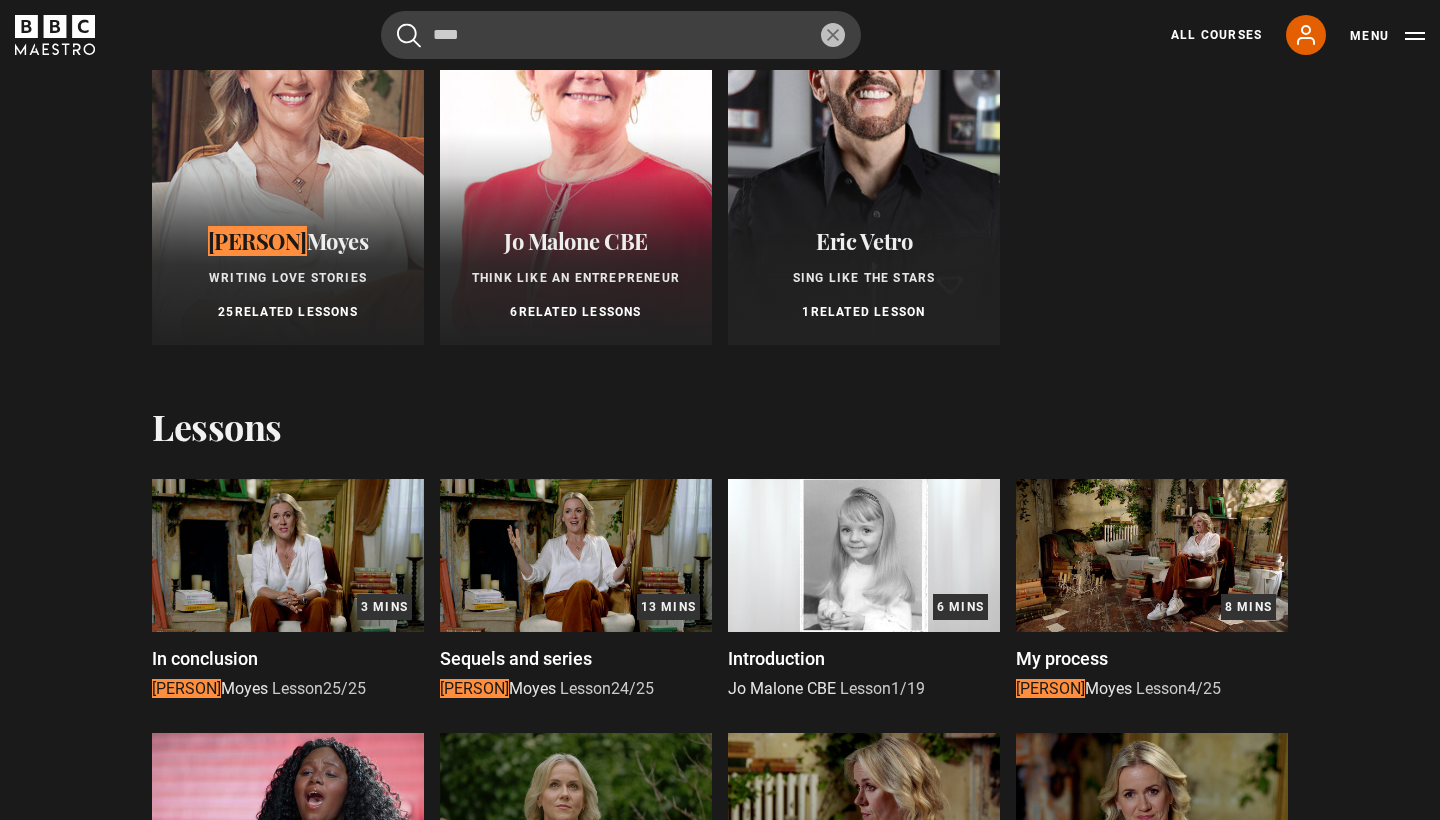 scroll, scrollTop: 249, scrollLeft: 0, axis: vertical 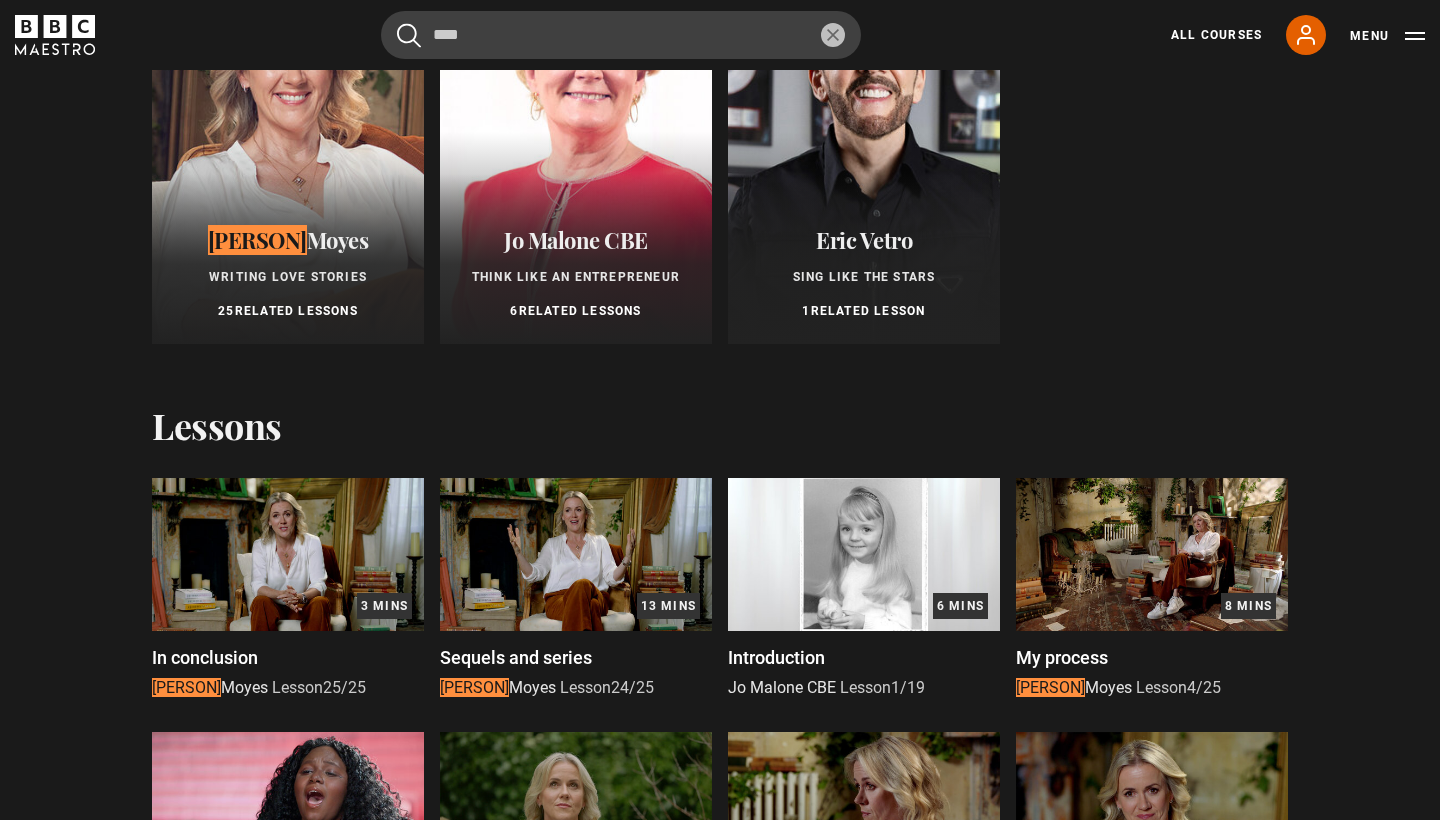 click on "Jojo  Moyes Writing Love Stories 25  Related Lessons" at bounding box center (288, 274) 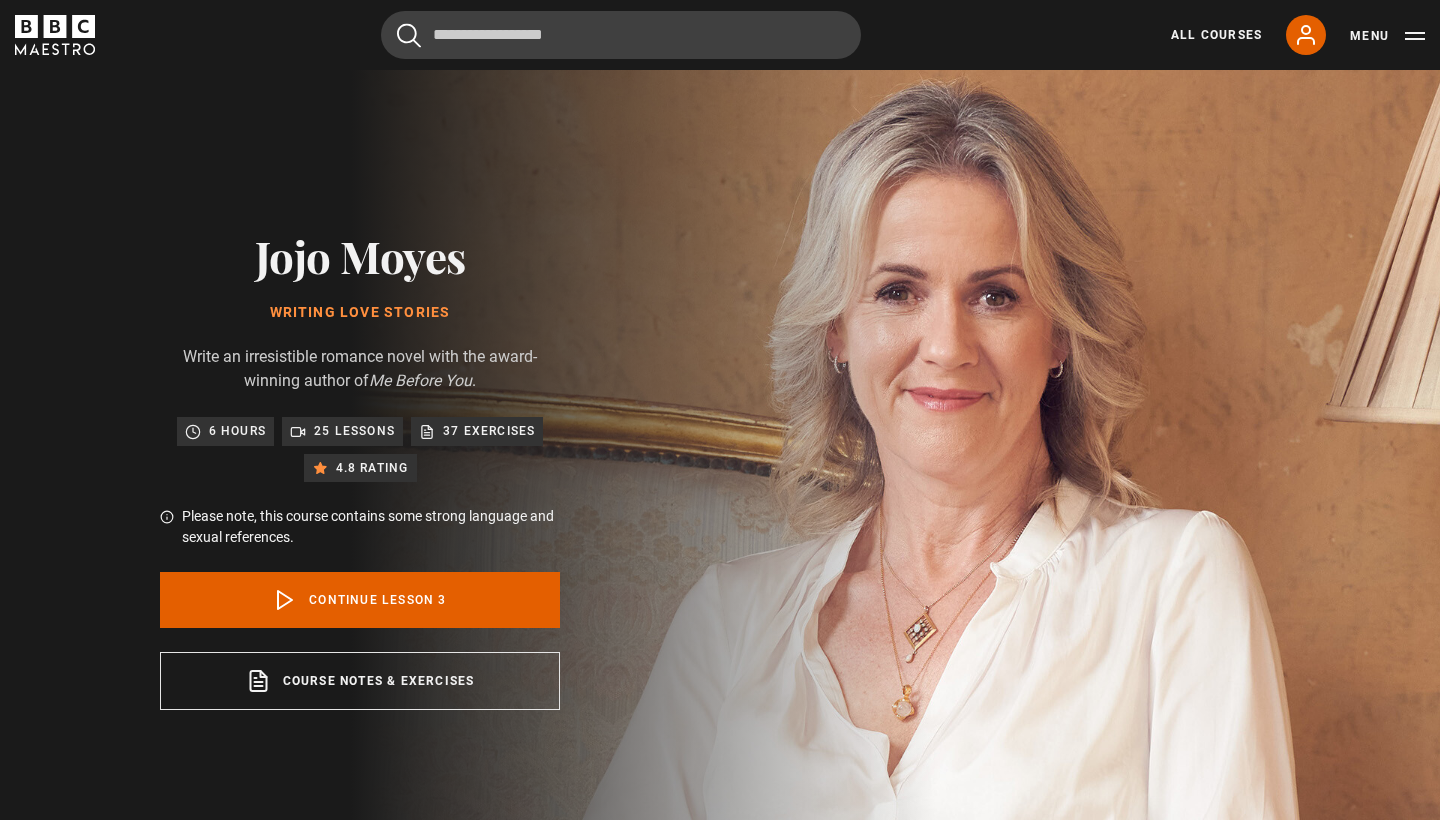scroll, scrollTop: 868, scrollLeft: 0, axis: vertical 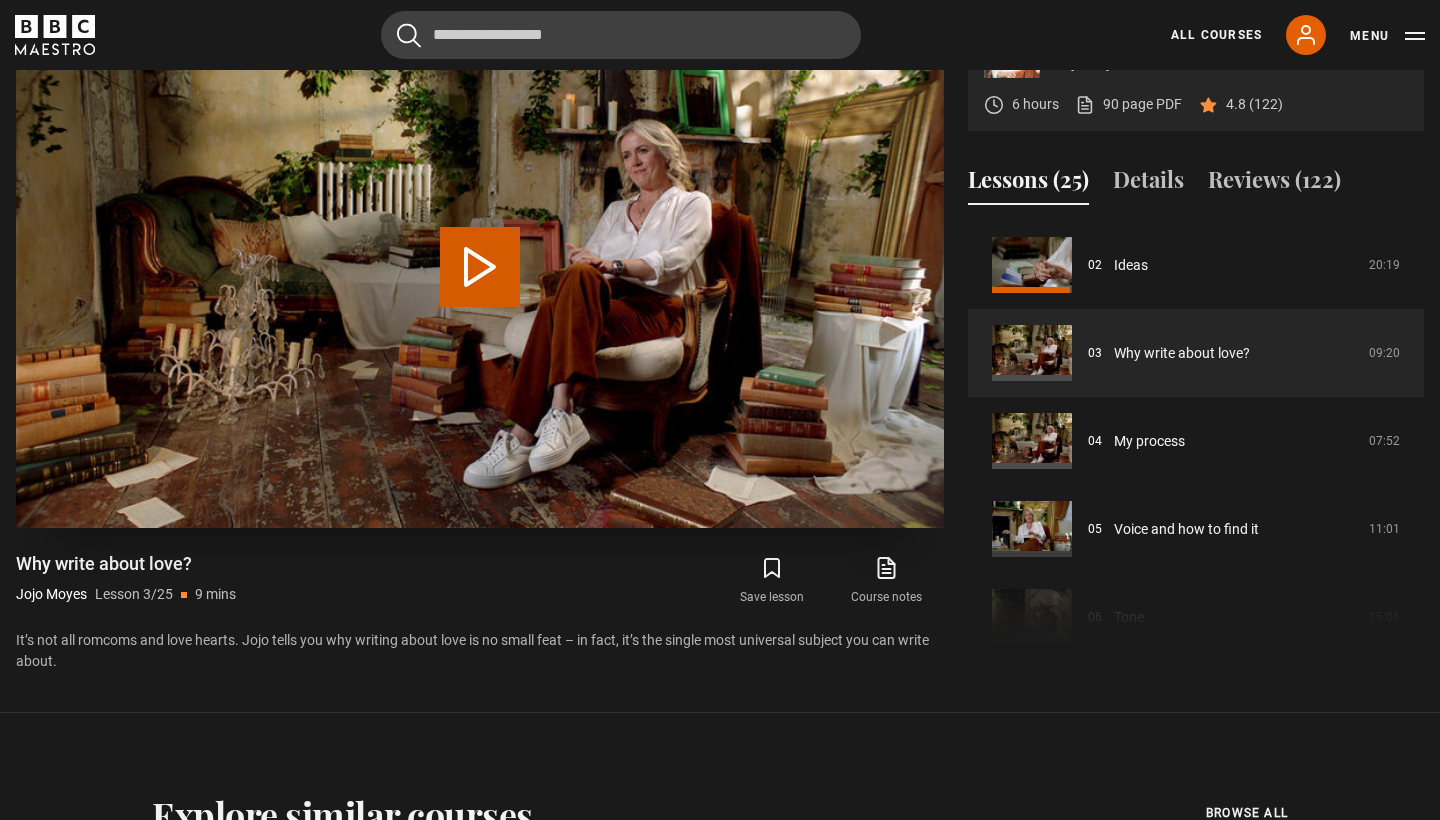 click on "Play Lesson Why write about love?" at bounding box center [480, 267] 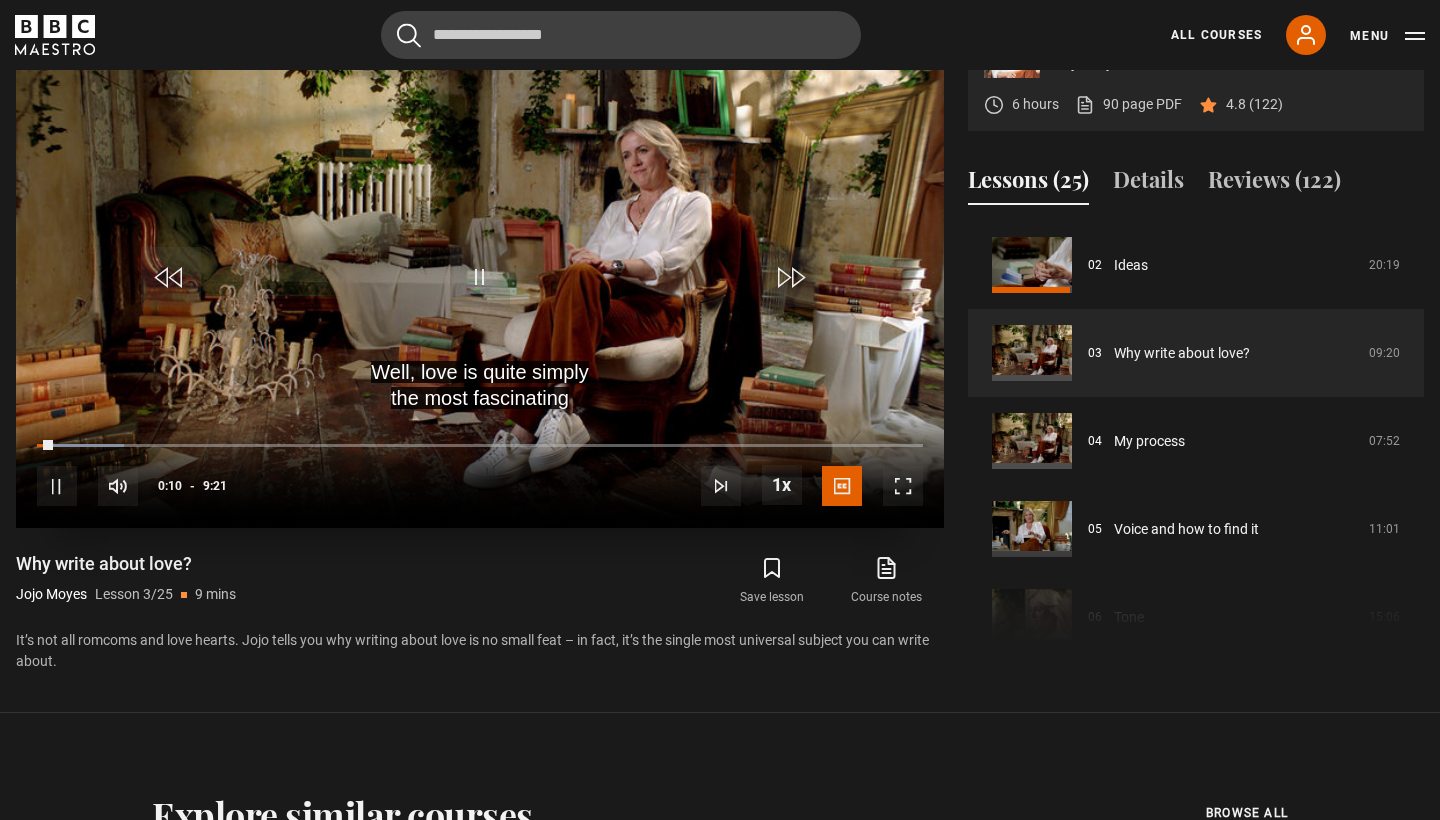 click at bounding box center (903, 486) 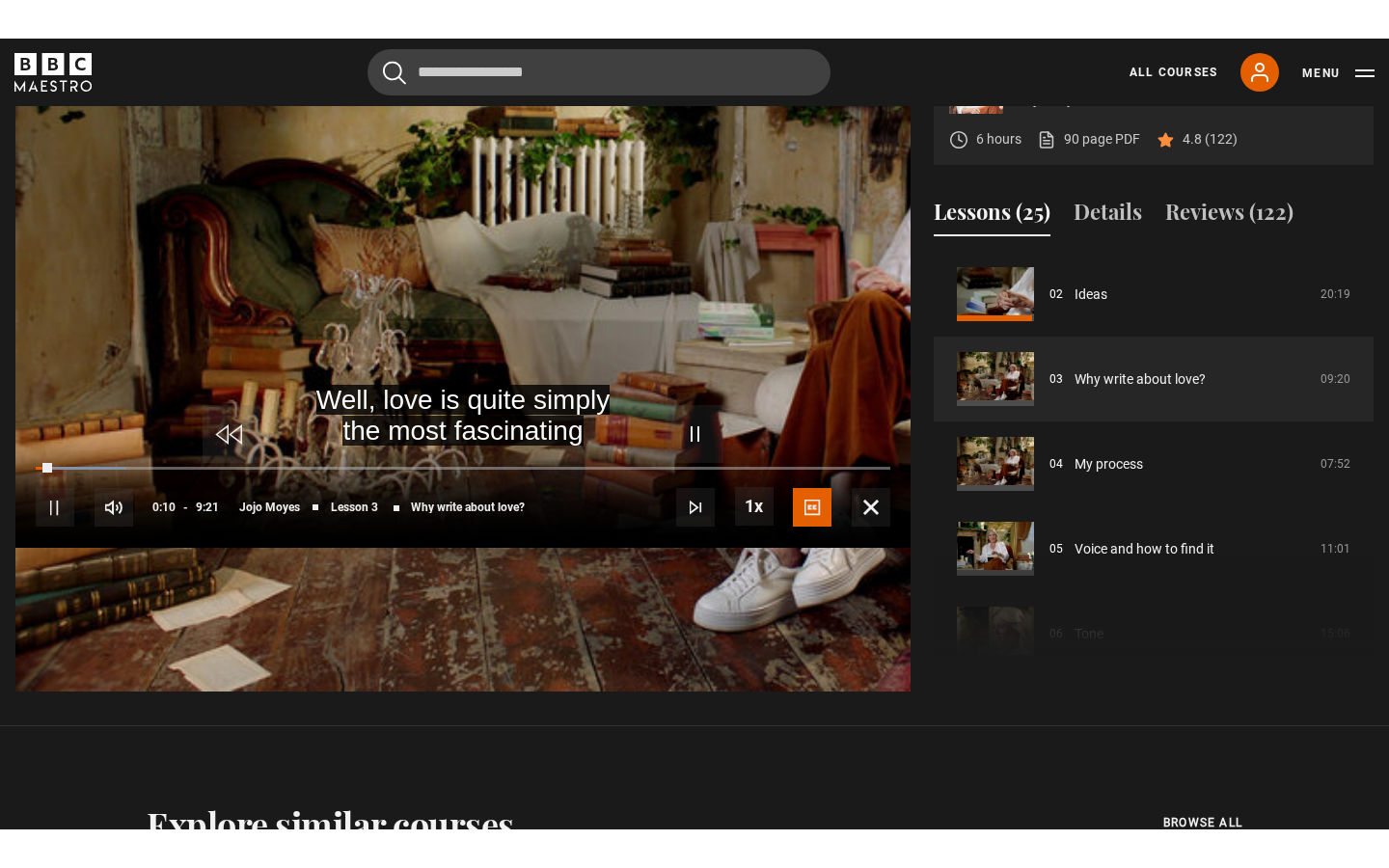 scroll, scrollTop: 0, scrollLeft: 0, axis: both 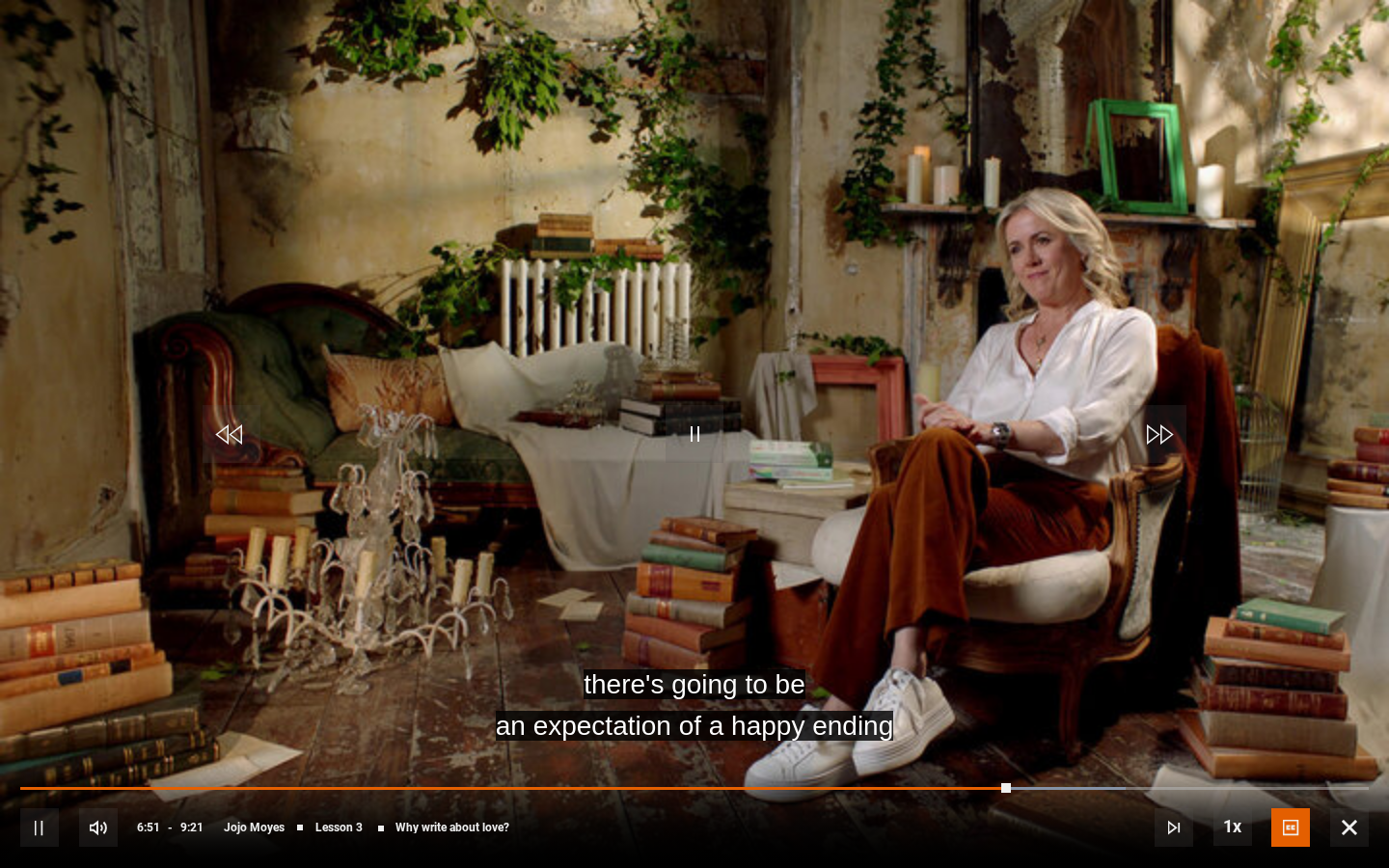 click at bounding box center (40, 827) 